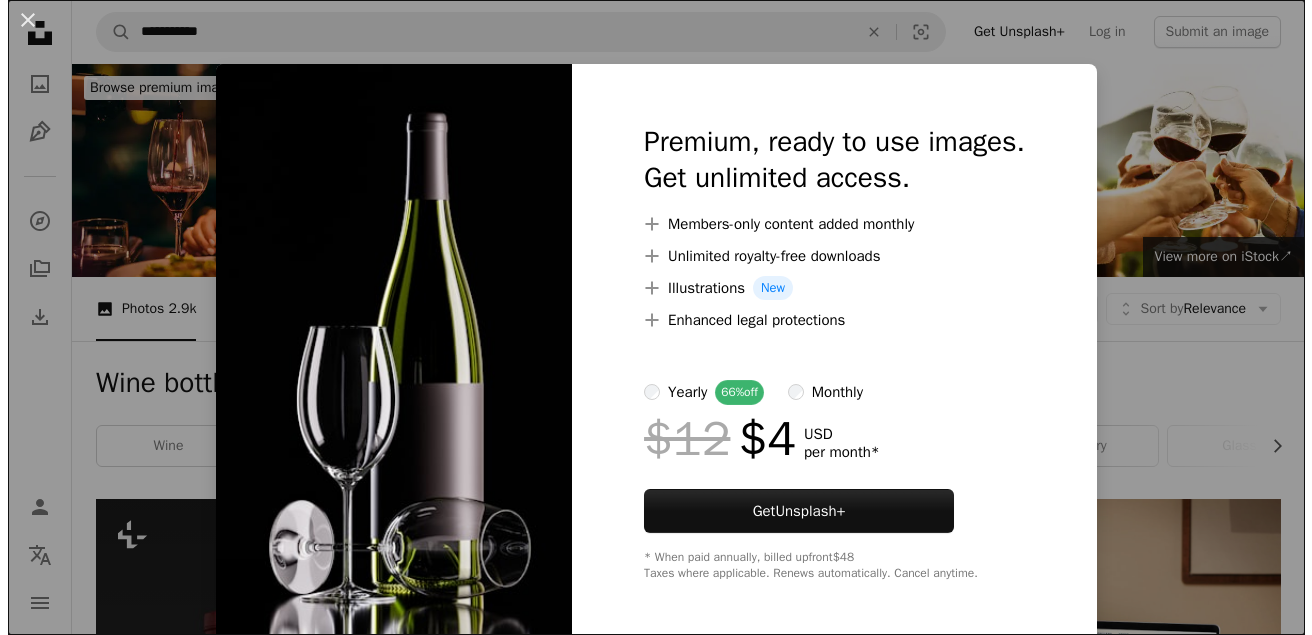 scroll, scrollTop: 1900, scrollLeft: 0, axis: vertical 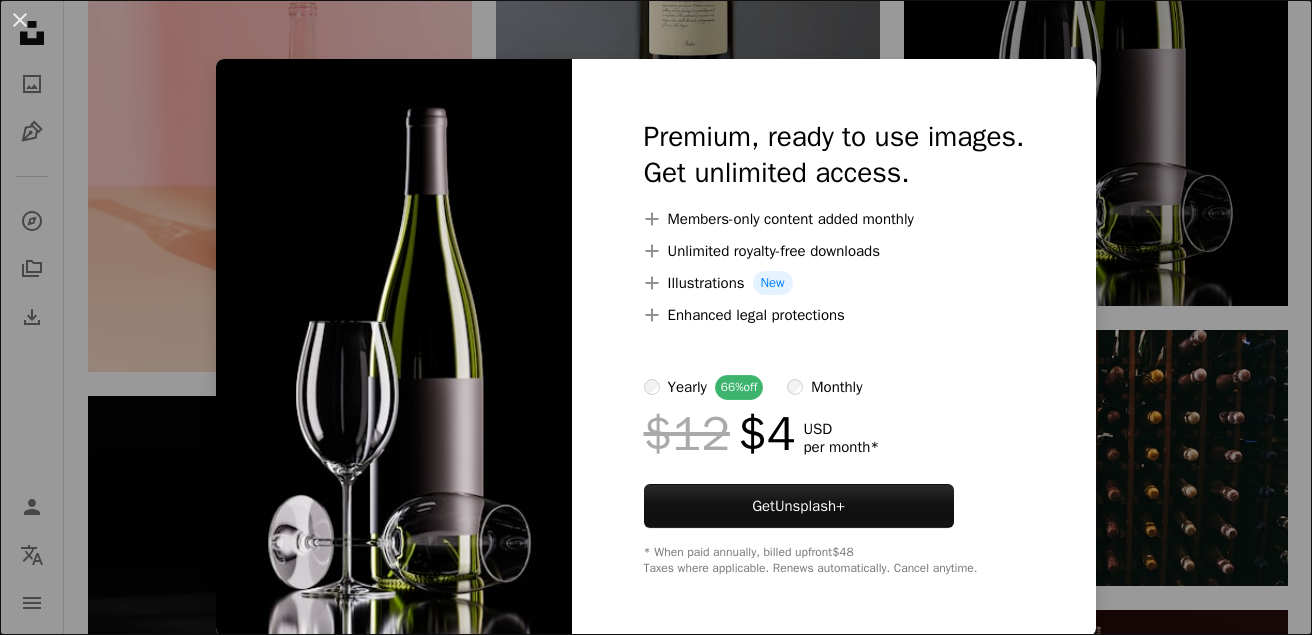 click on "An X shape Premium, ready to use images. Get unlimited access. A plus sign Members-only content added monthly A plus sign Unlimited royalty-free downloads A plus sign Illustrations  New A plus sign Enhanced legal protections yearly 66%  off monthly $12   $4 USD per month * Get  Unsplash+ * When paid annually, billed upfront  $48 Taxes where applicable. Renews automatically. Cancel anytime." at bounding box center (656, 317) 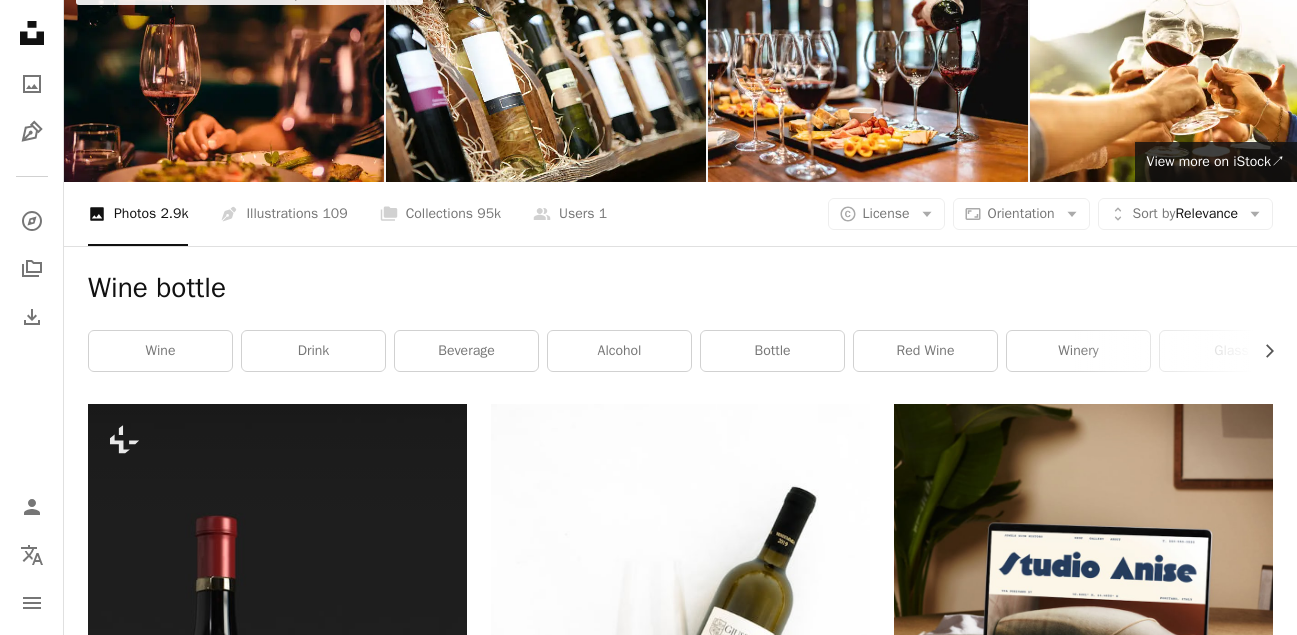 scroll, scrollTop: 0, scrollLeft: 0, axis: both 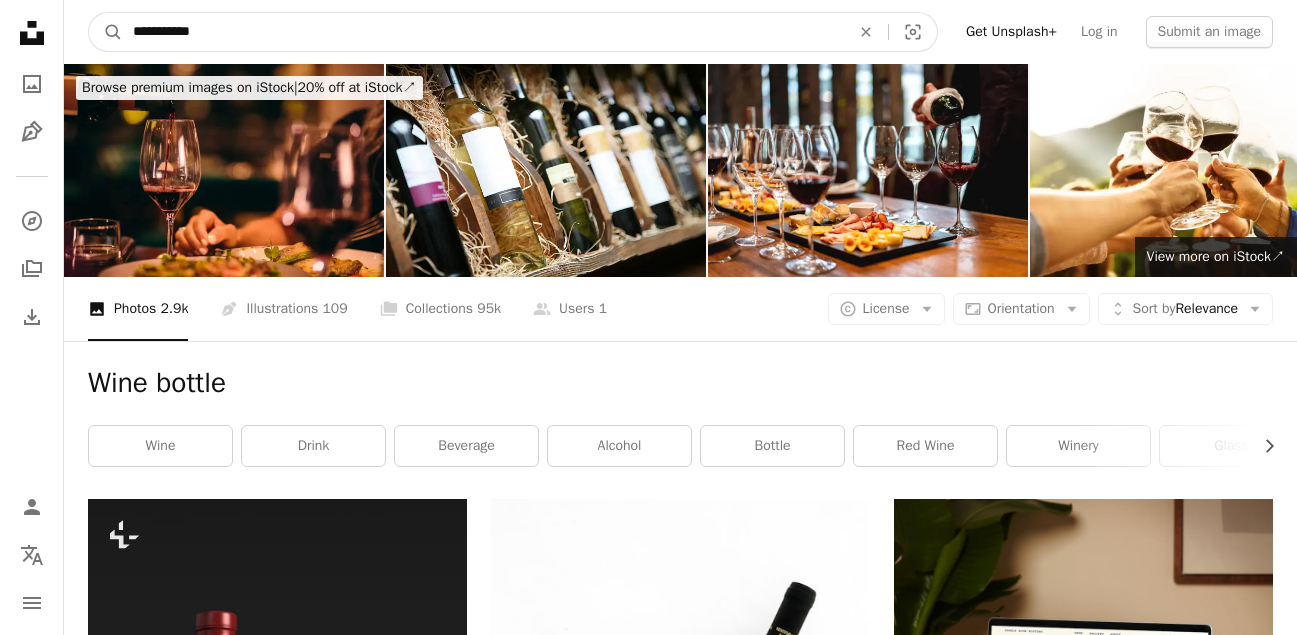 click on "**********" at bounding box center [483, 32] 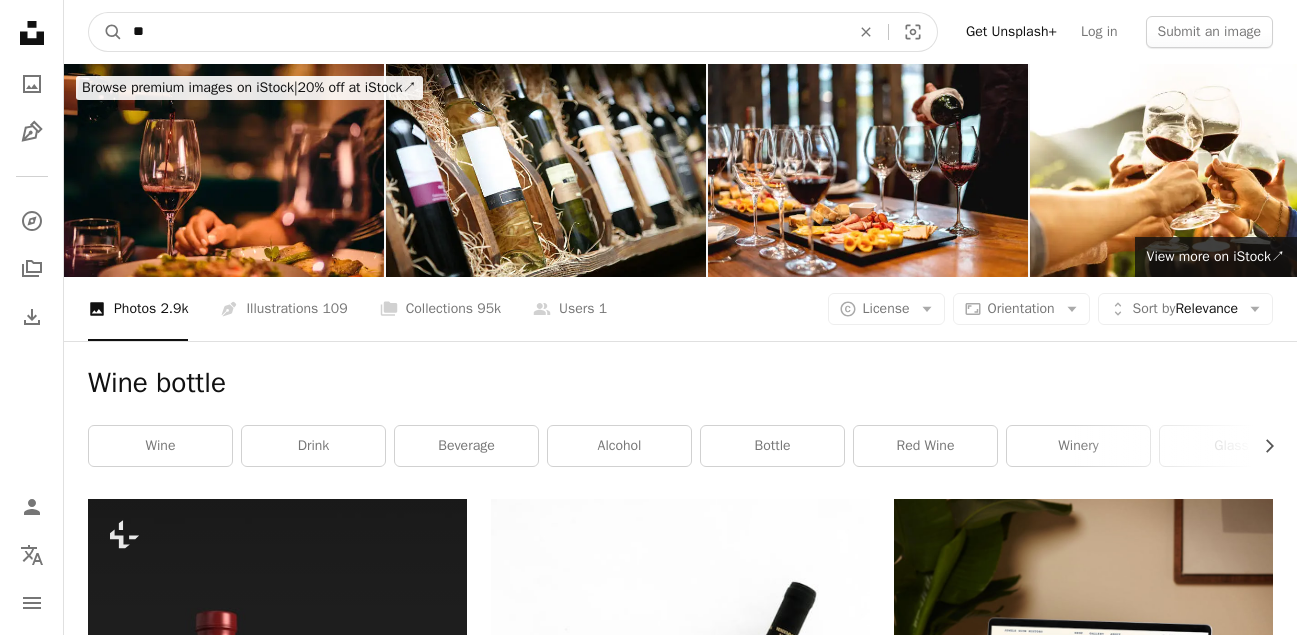 type on "*" 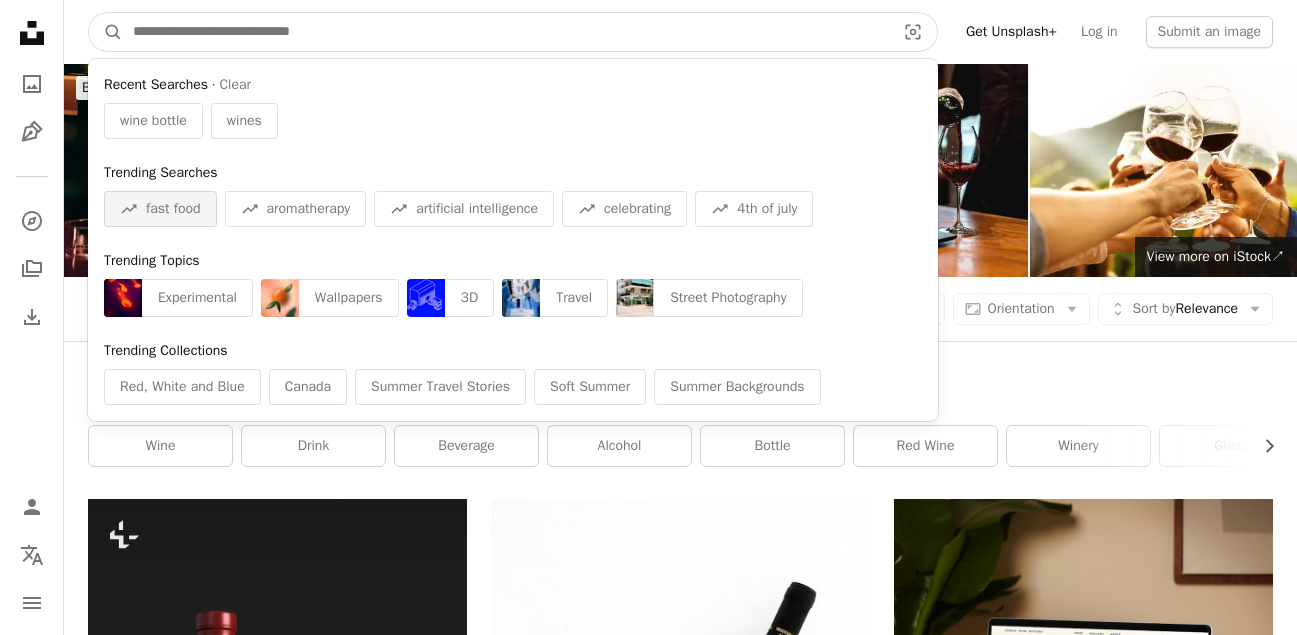 type 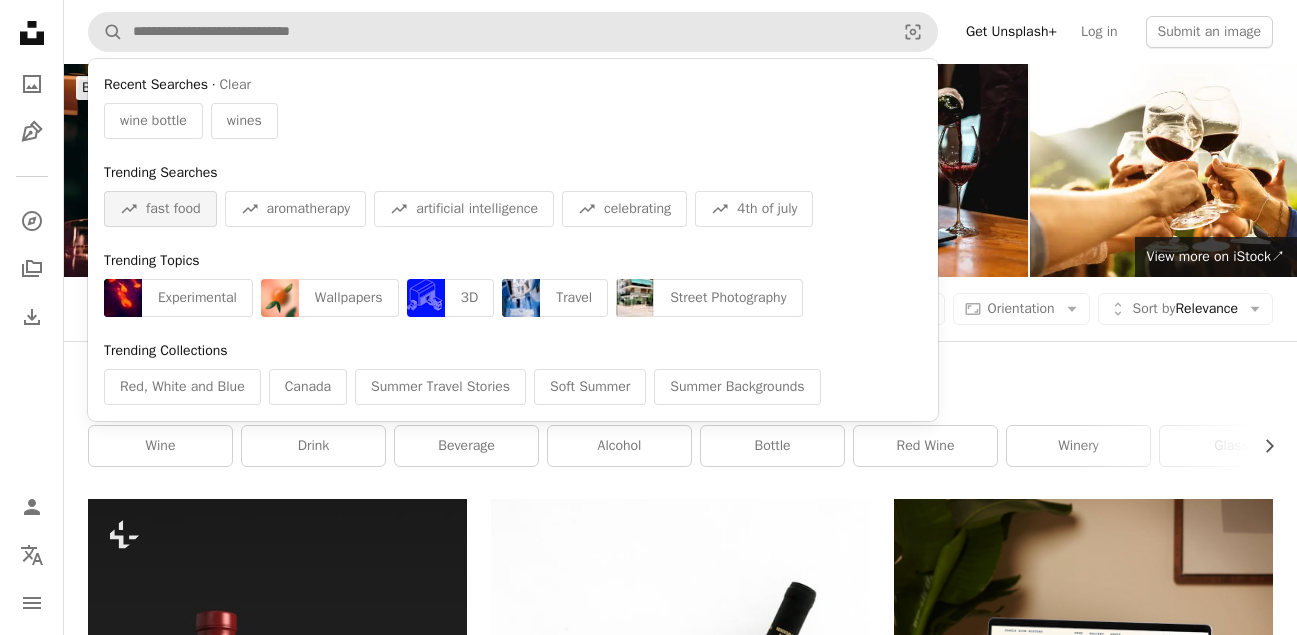 click on "A trend sign fast food" at bounding box center [160, 209] 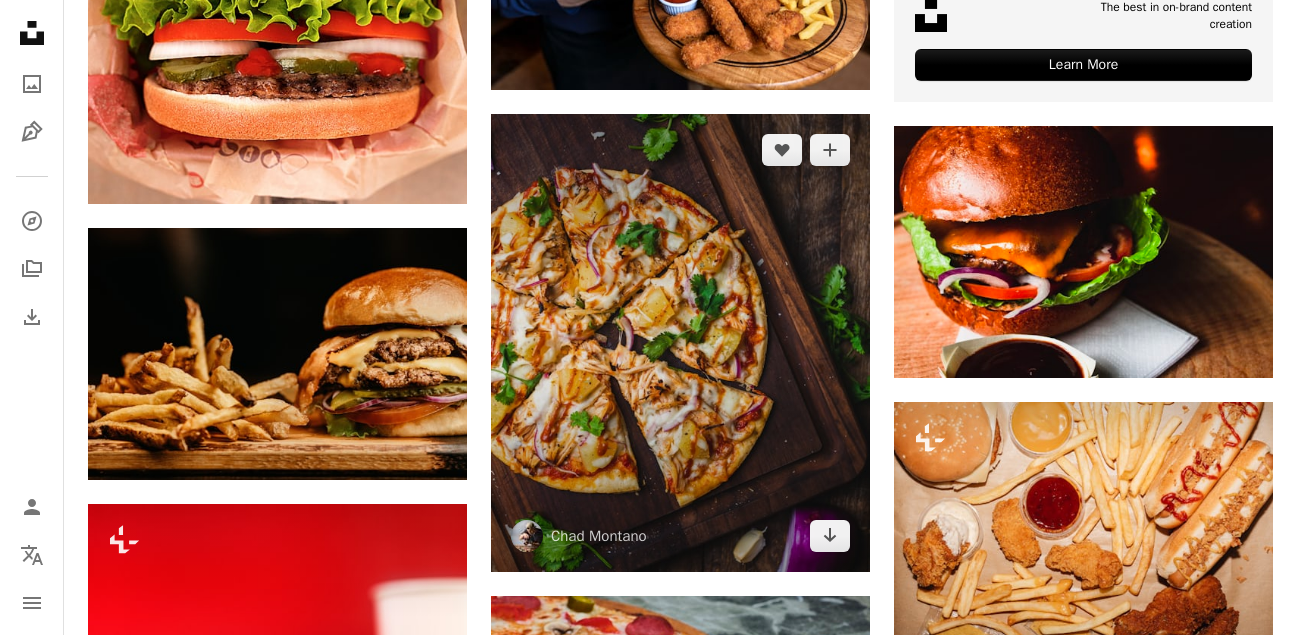 scroll, scrollTop: 900, scrollLeft: 0, axis: vertical 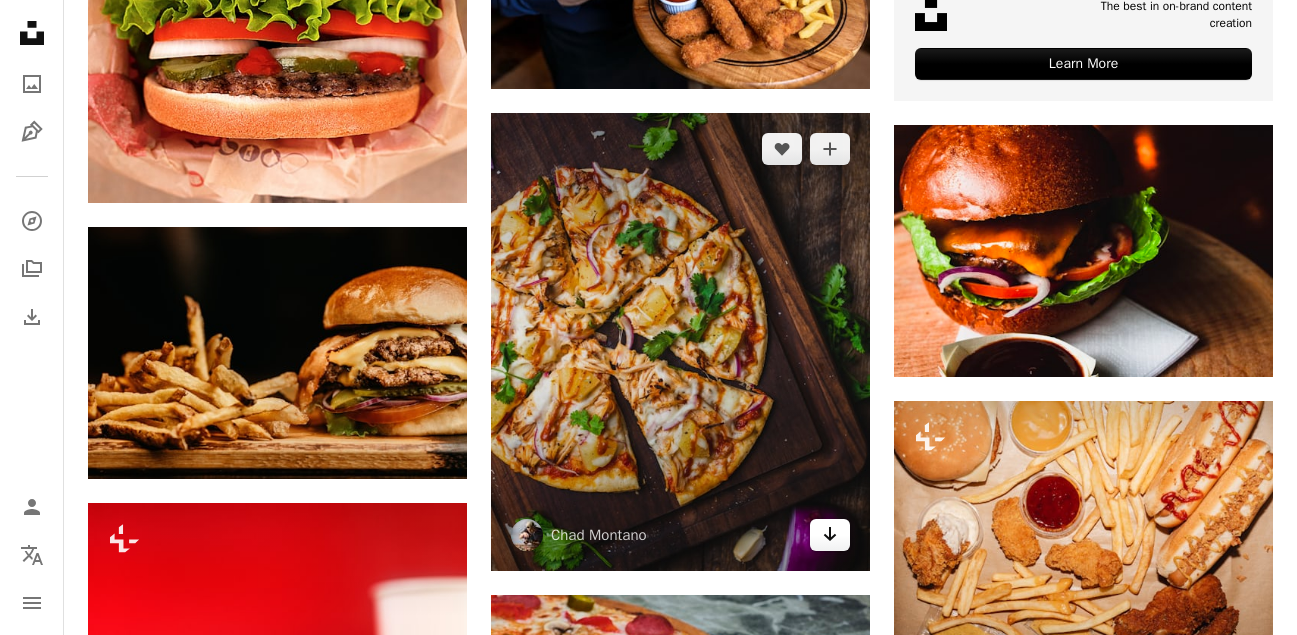 click 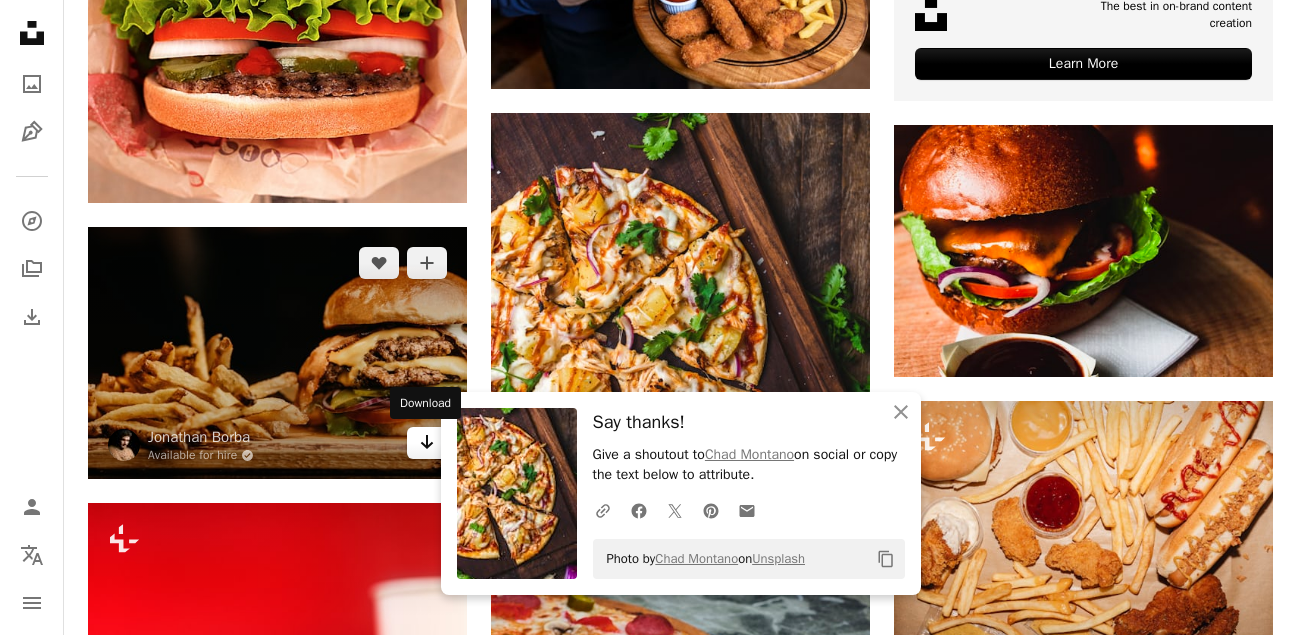 click on "Arrow pointing down" 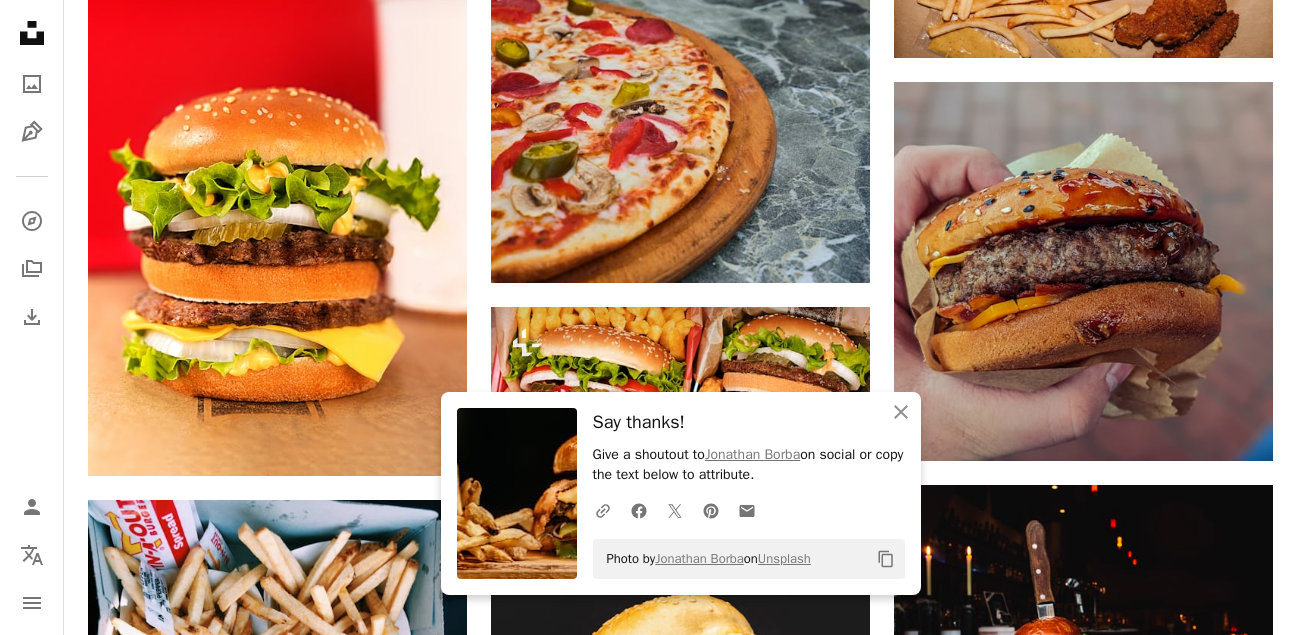 scroll, scrollTop: 1500, scrollLeft: 0, axis: vertical 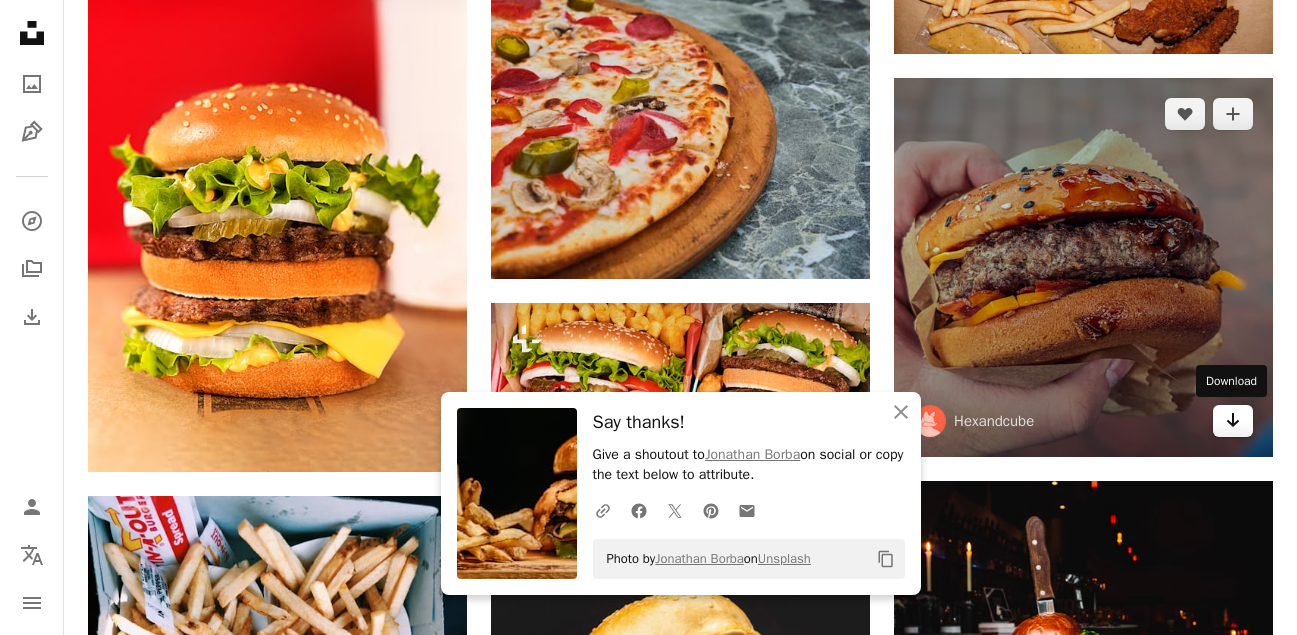 click 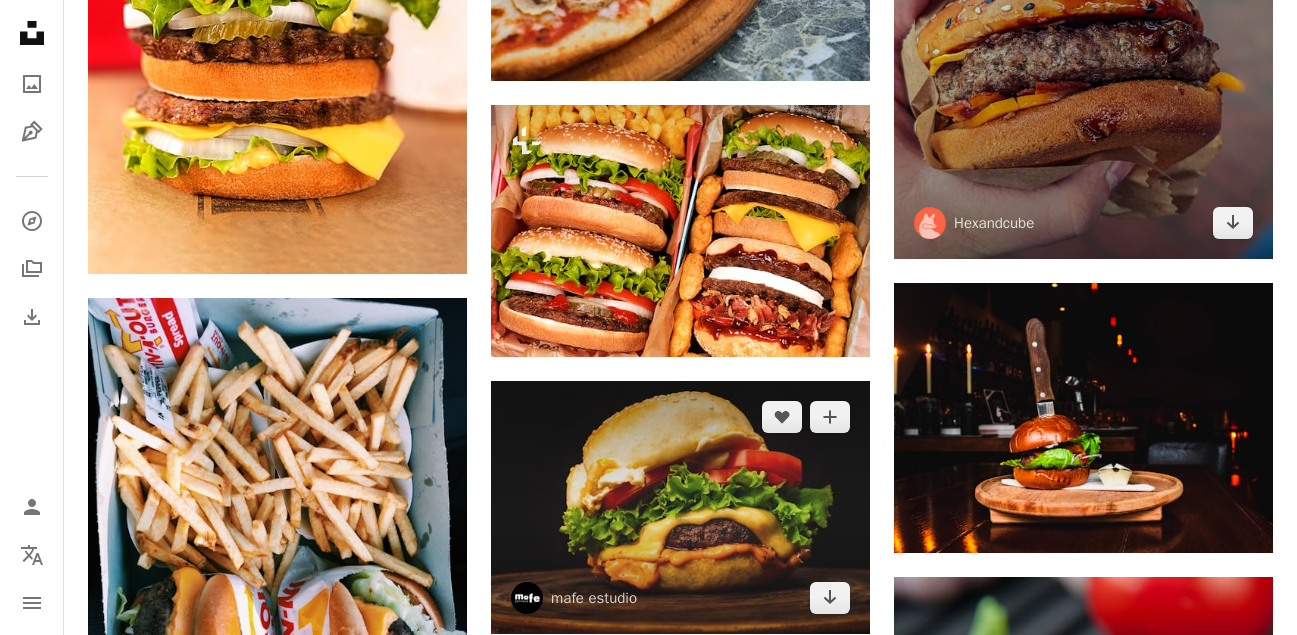 scroll, scrollTop: 1900, scrollLeft: 0, axis: vertical 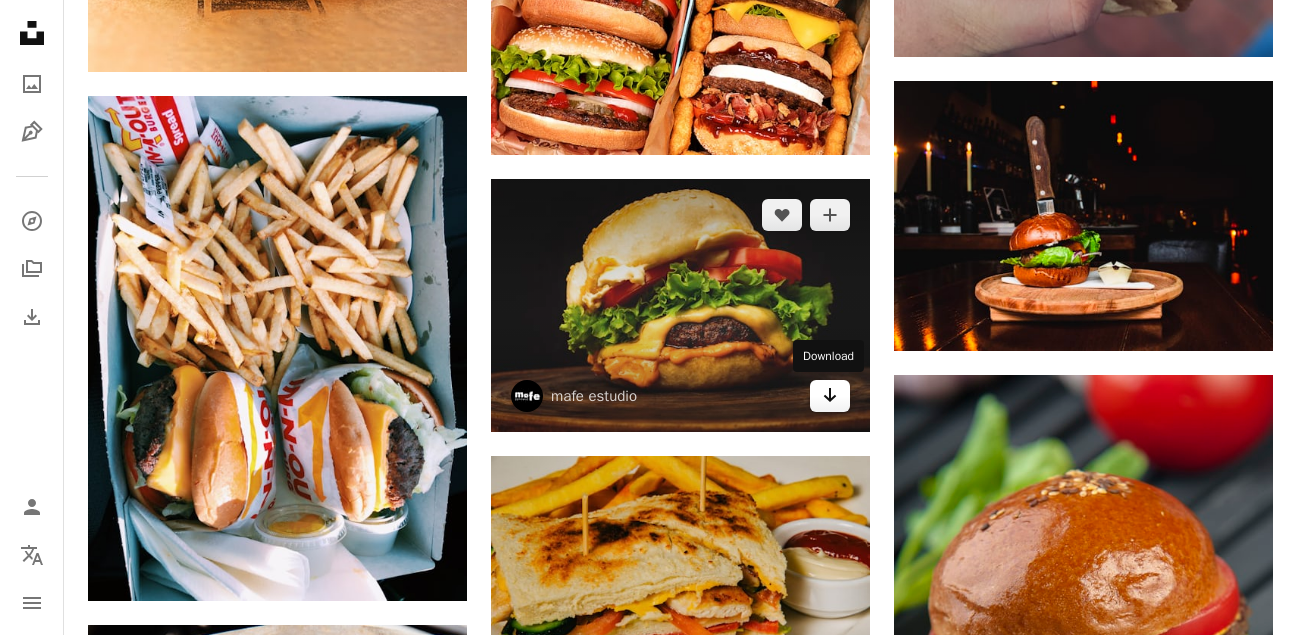 click 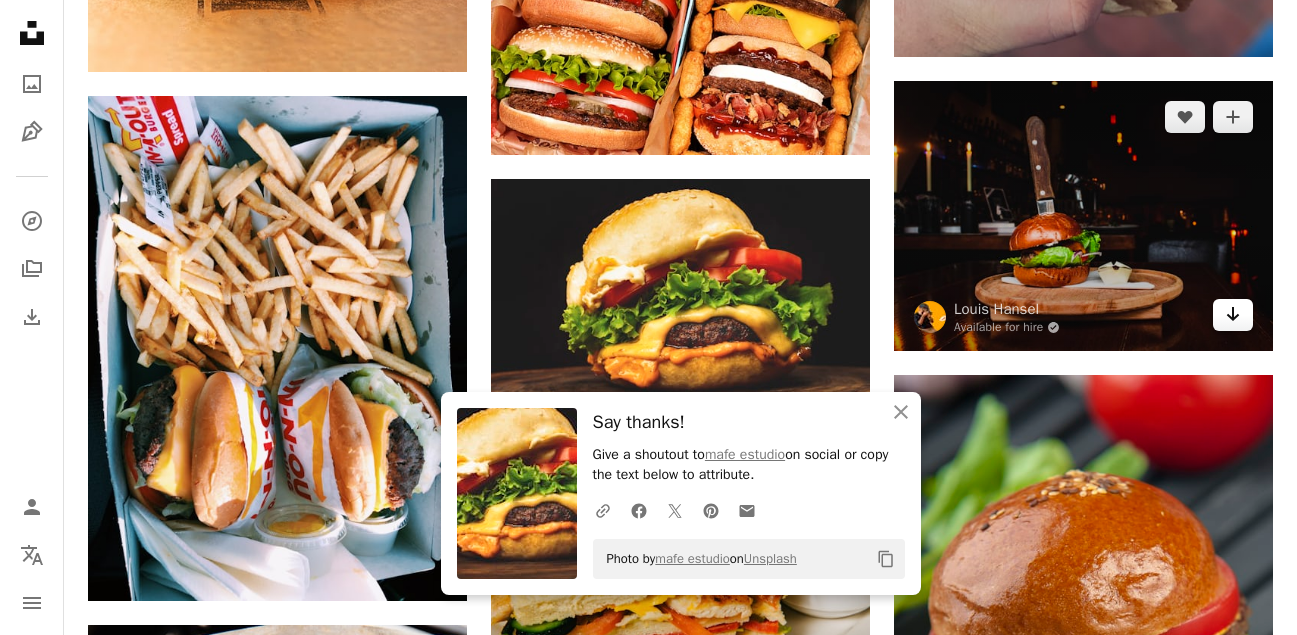click 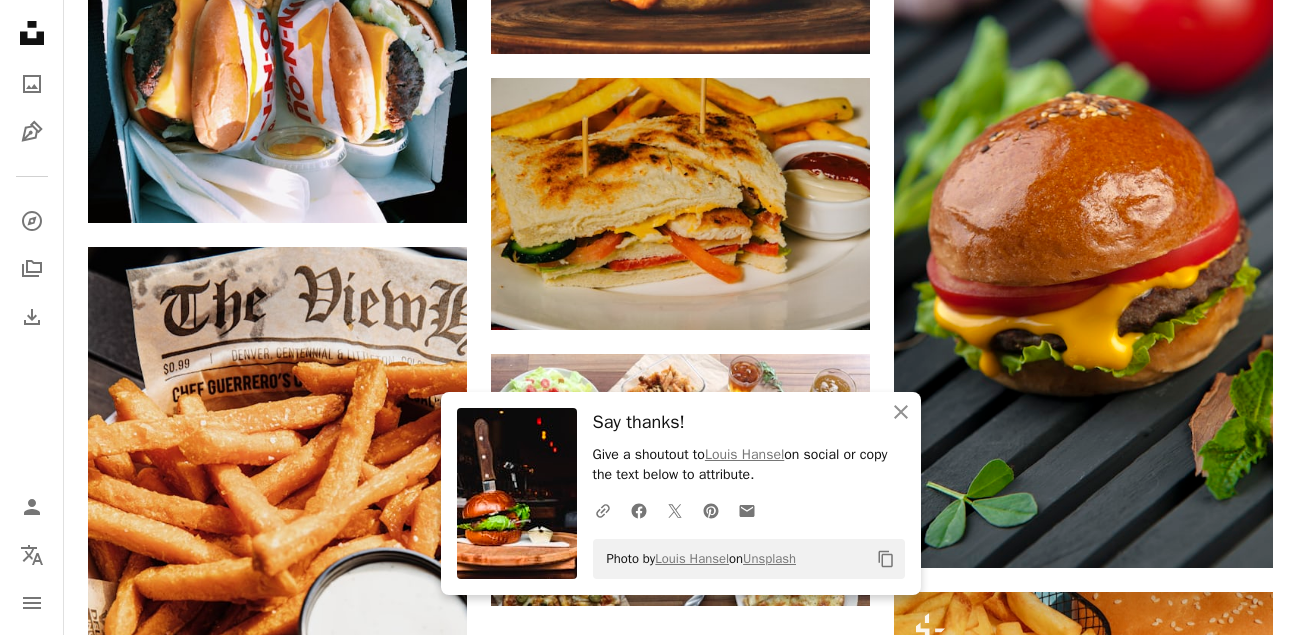 scroll, scrollTop: 2300, scrollLeft: 0, axis: vertical 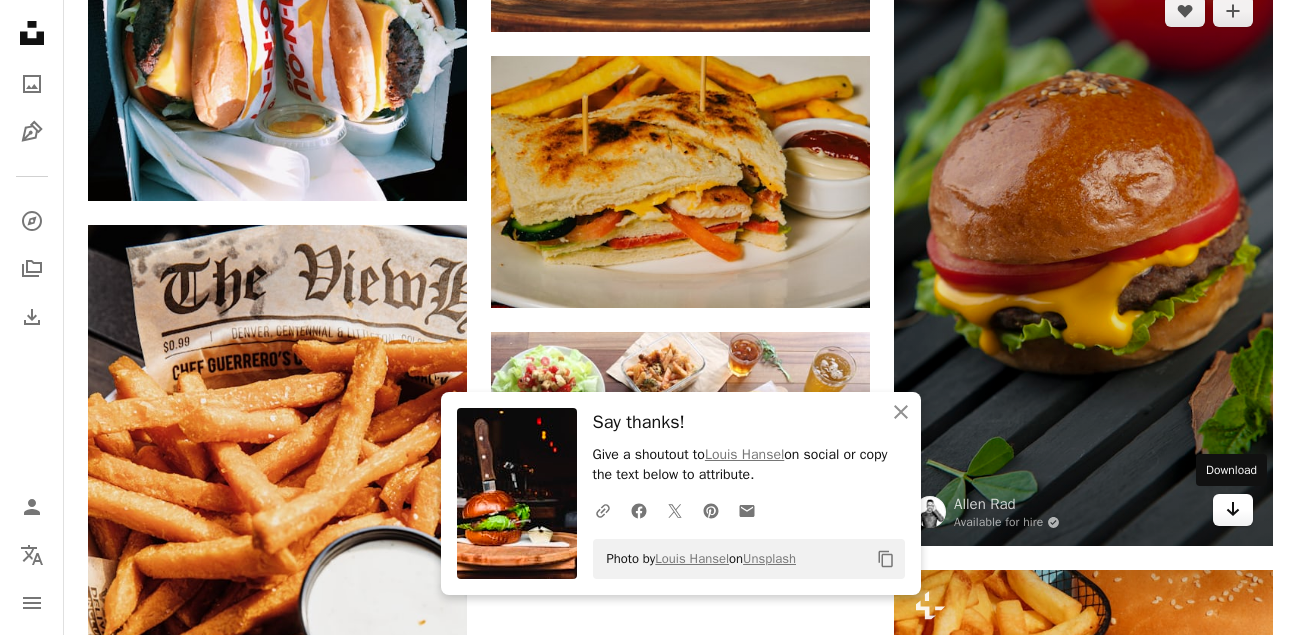 click on "Arrow pointing down" at bounding box center (1233, 510) 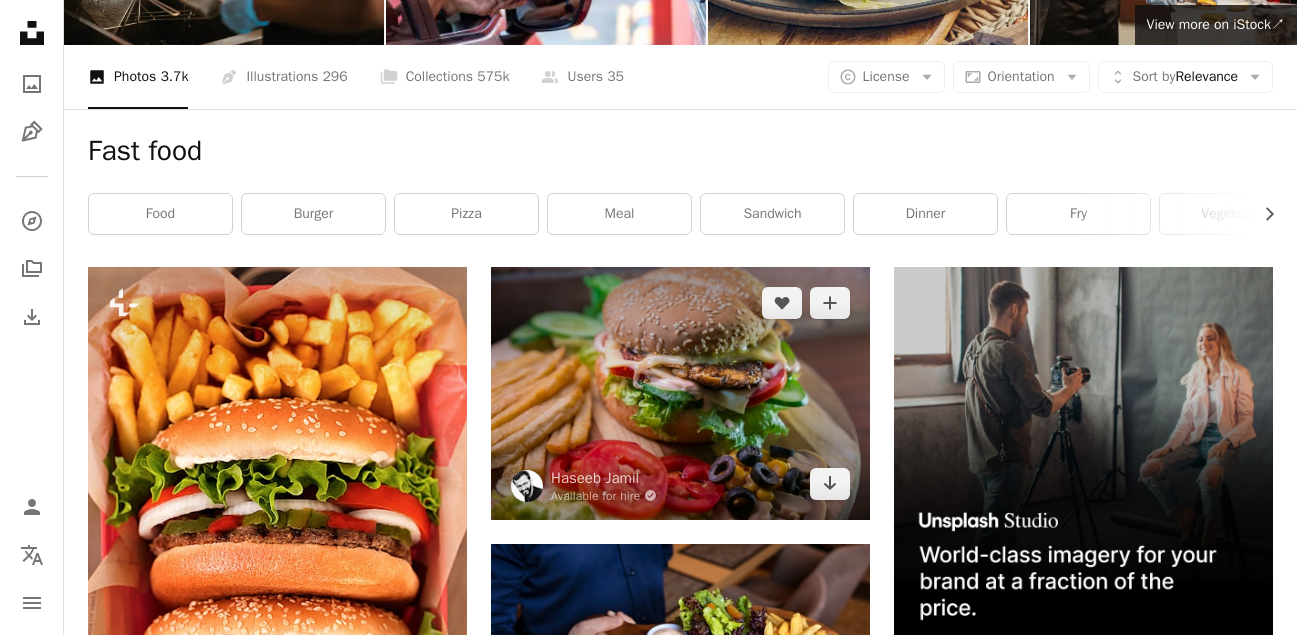 scroll, scrollTop: 200, scrollLeft: 0, axis: vertical 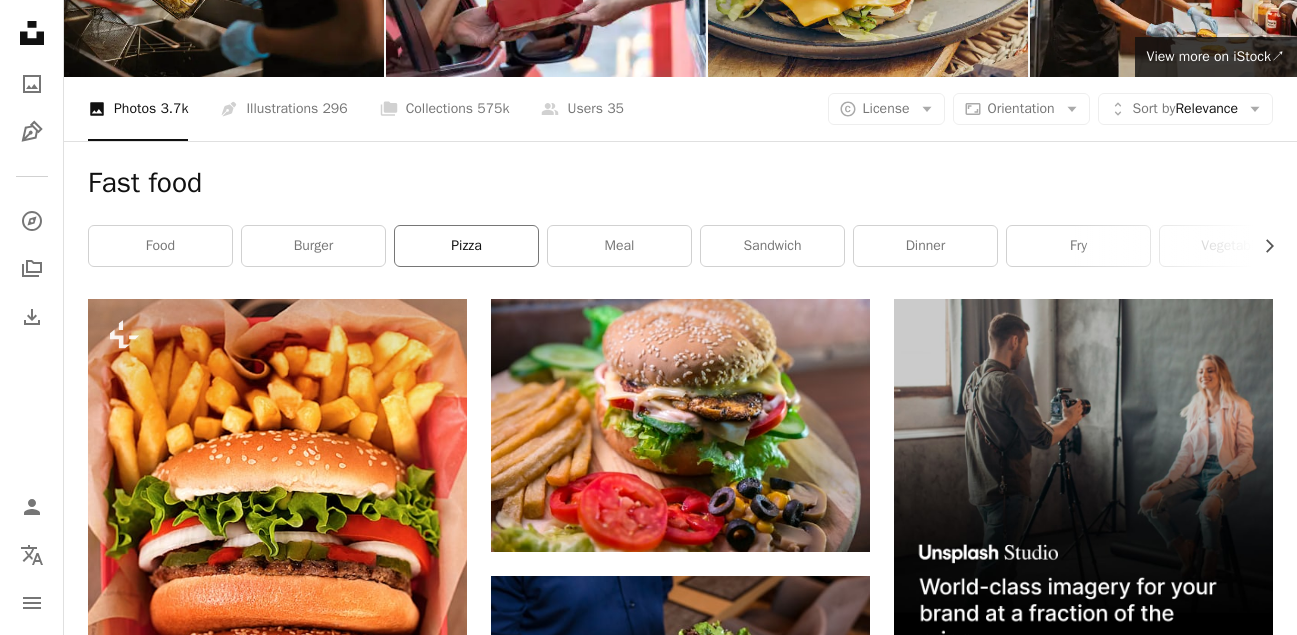 click on "pizza" at bounding box center (466, 246) 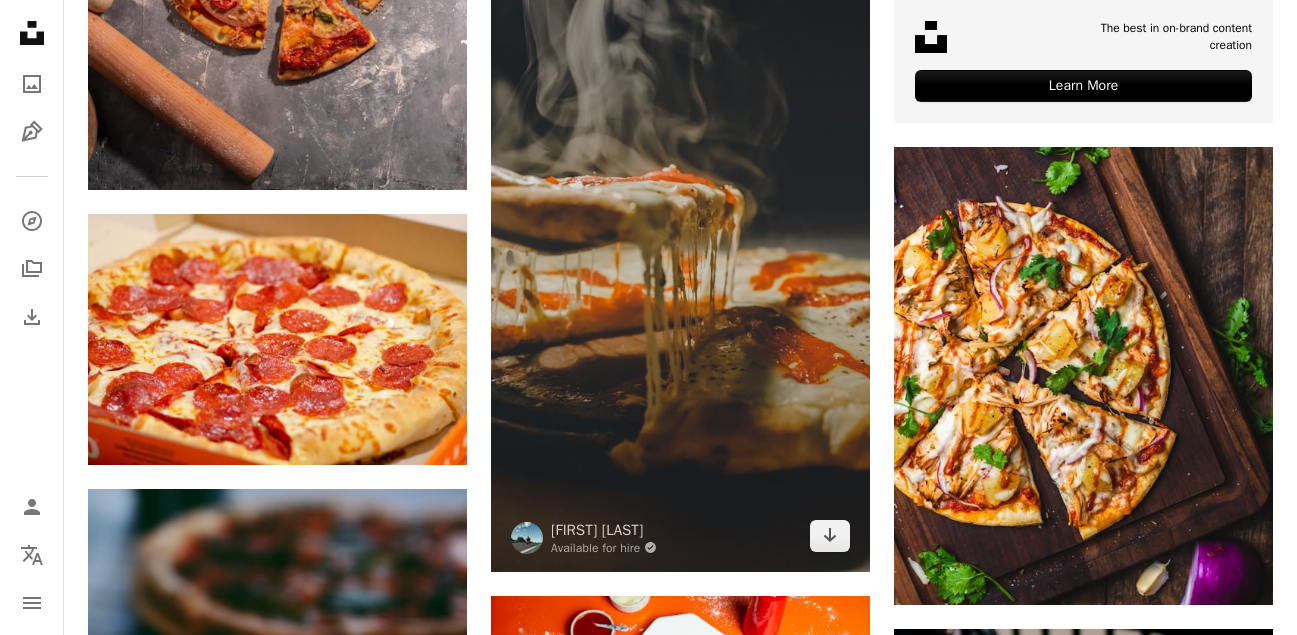 scroll, scrollTop: 1000, scrollLeft: 0, axis: vertical 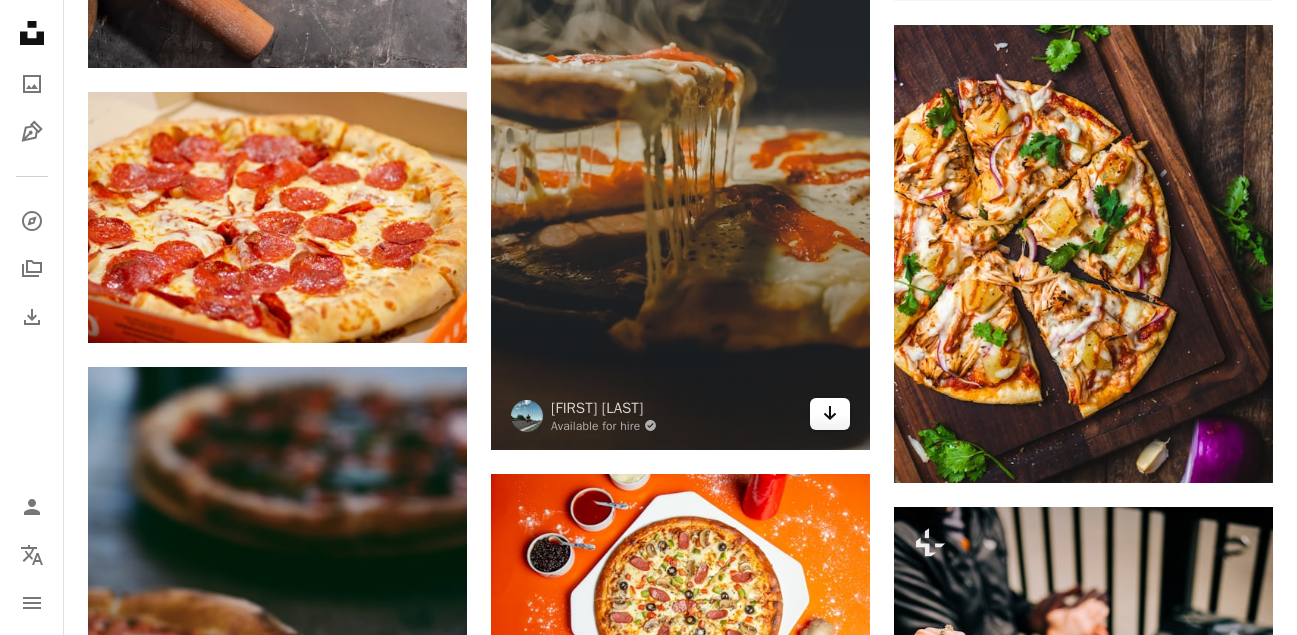 click on "Arrow pointing down" 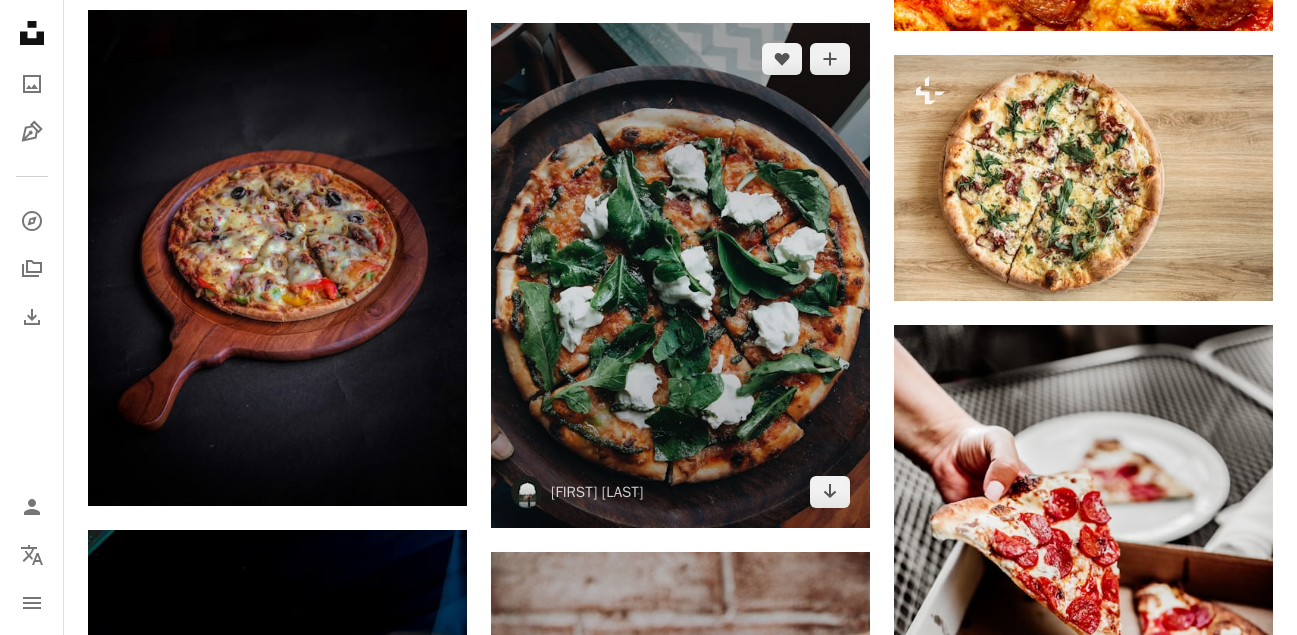 scroll, scrollTop: 2600, scrollLeft: 0, axis: vertical 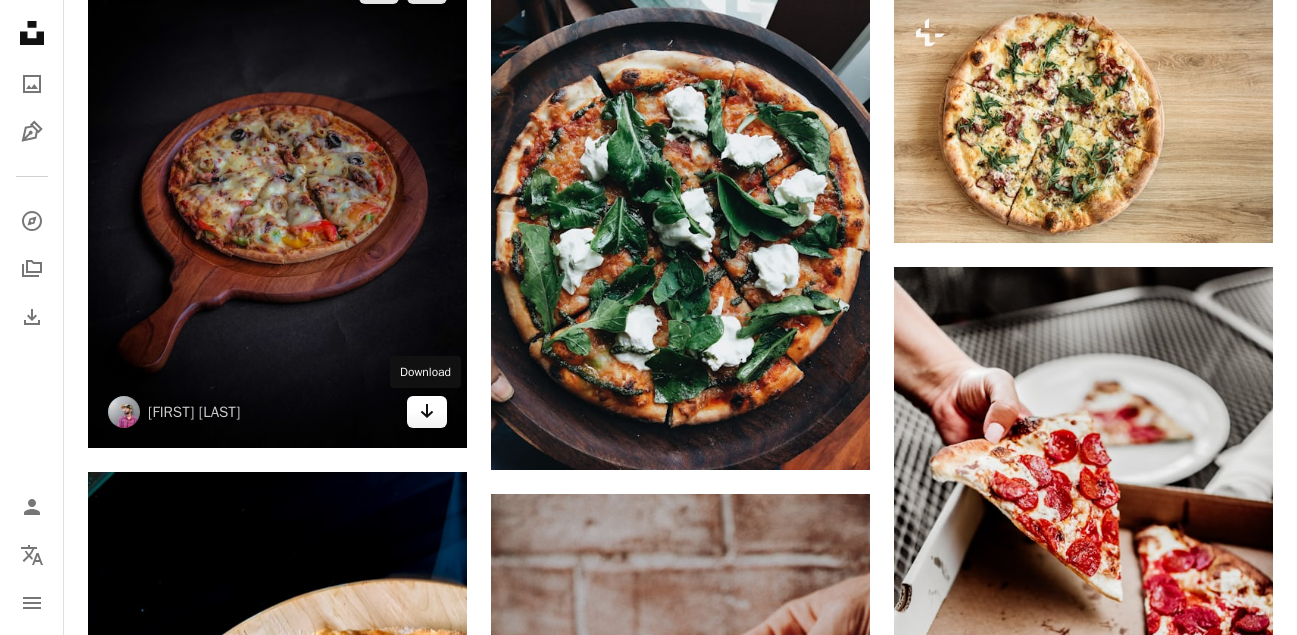 click on "Arrow pointing down" 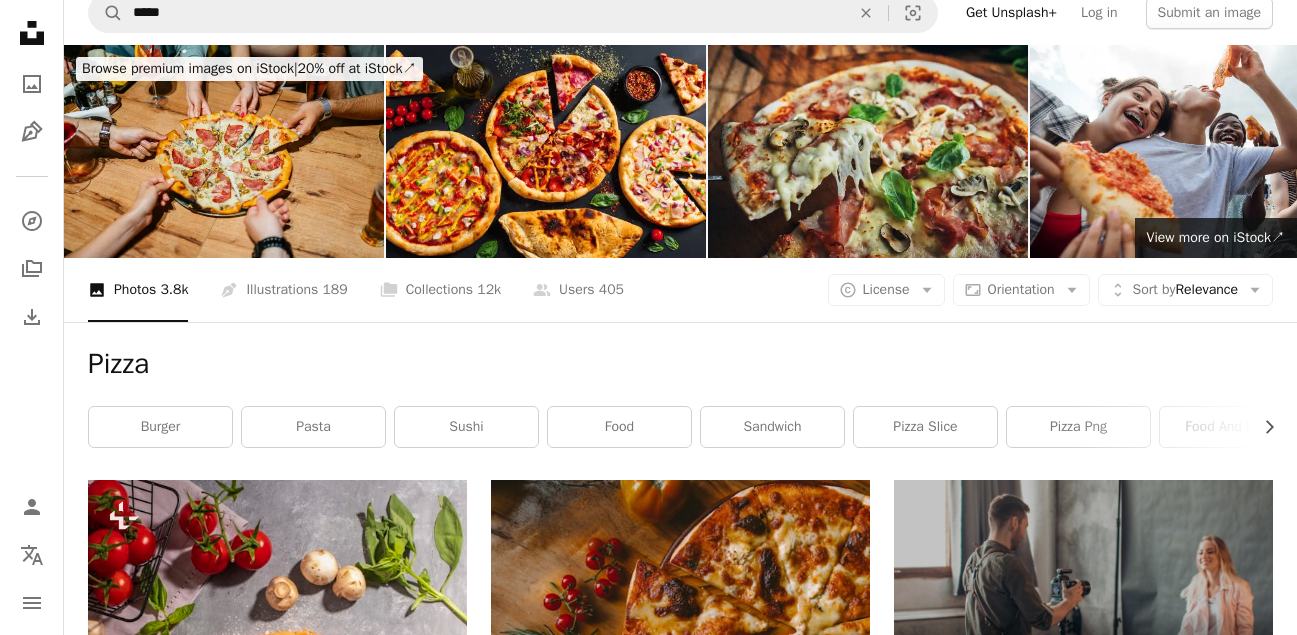 scroll, scrollTop: 0, scrollLeft: 0, axis: both 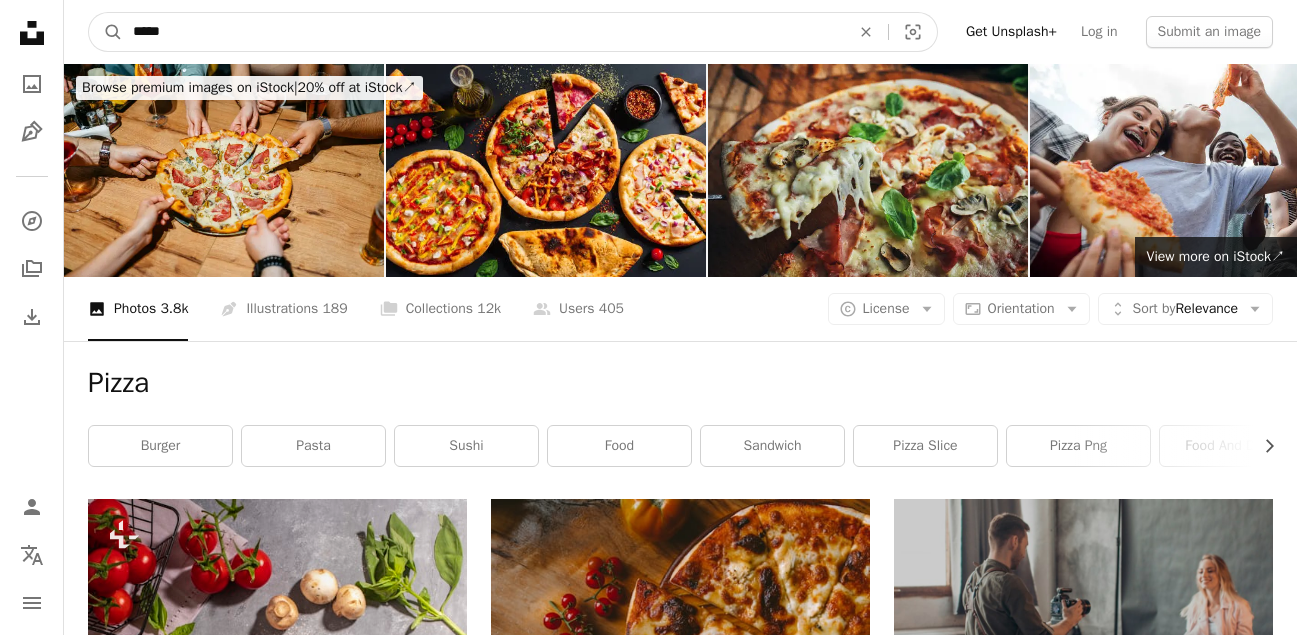 click on "*****" at bounding box center [483, 32] 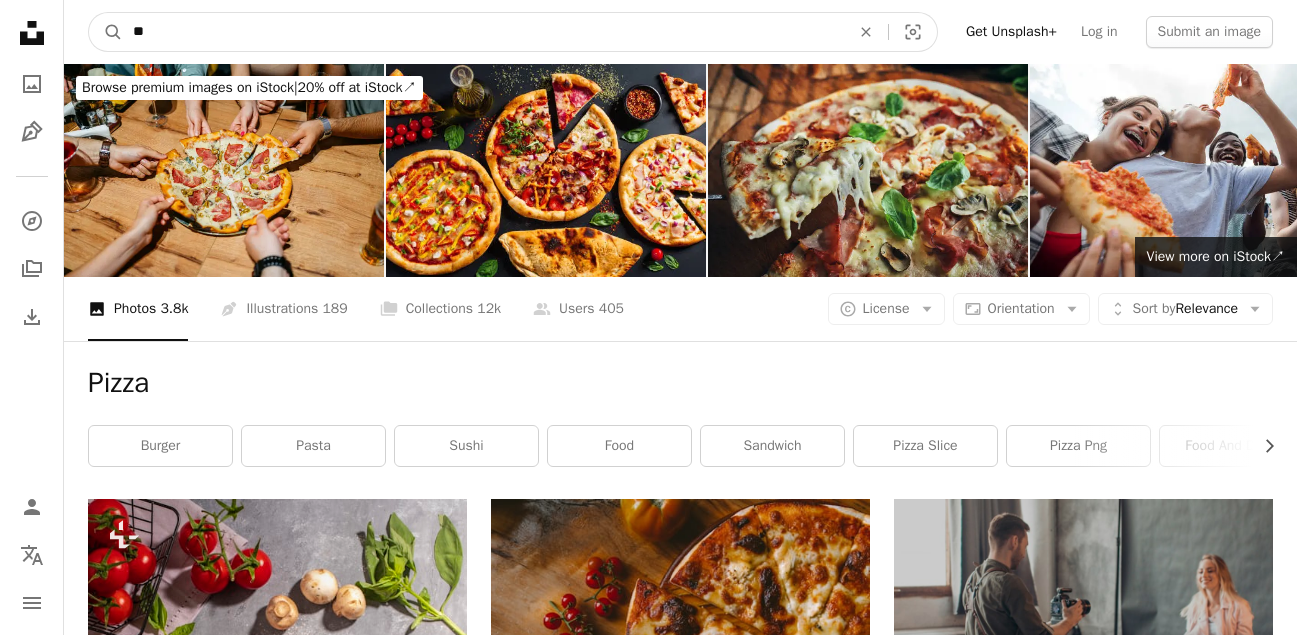 type on "*" 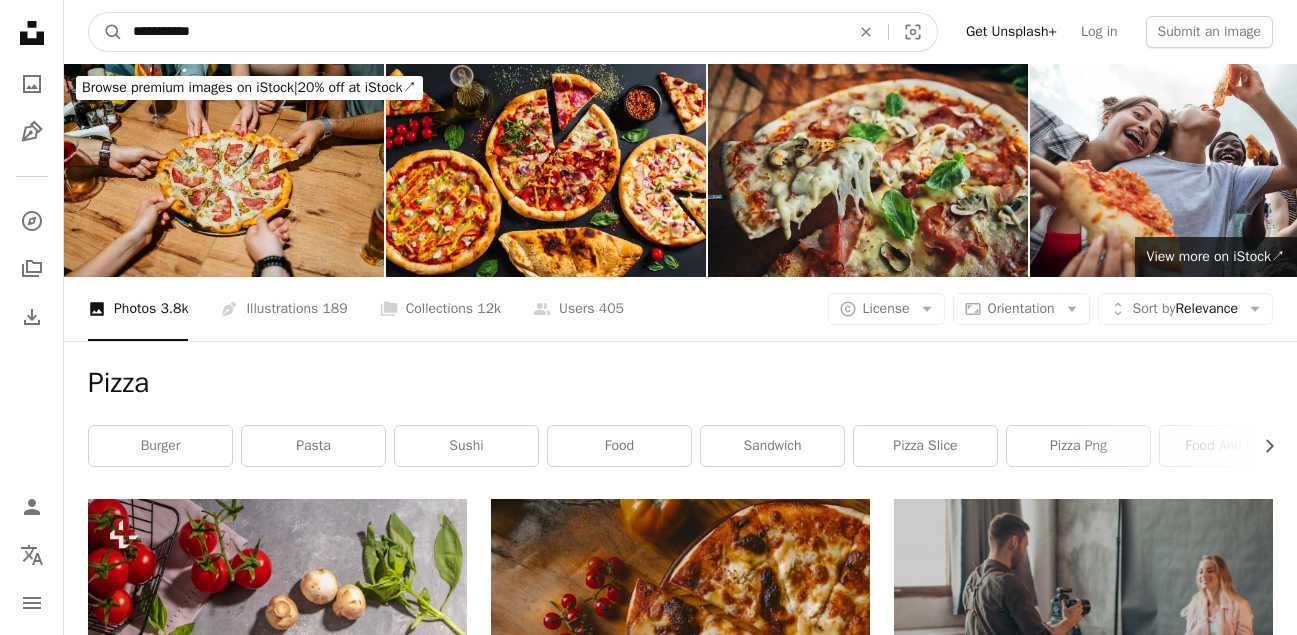 type on "**********" 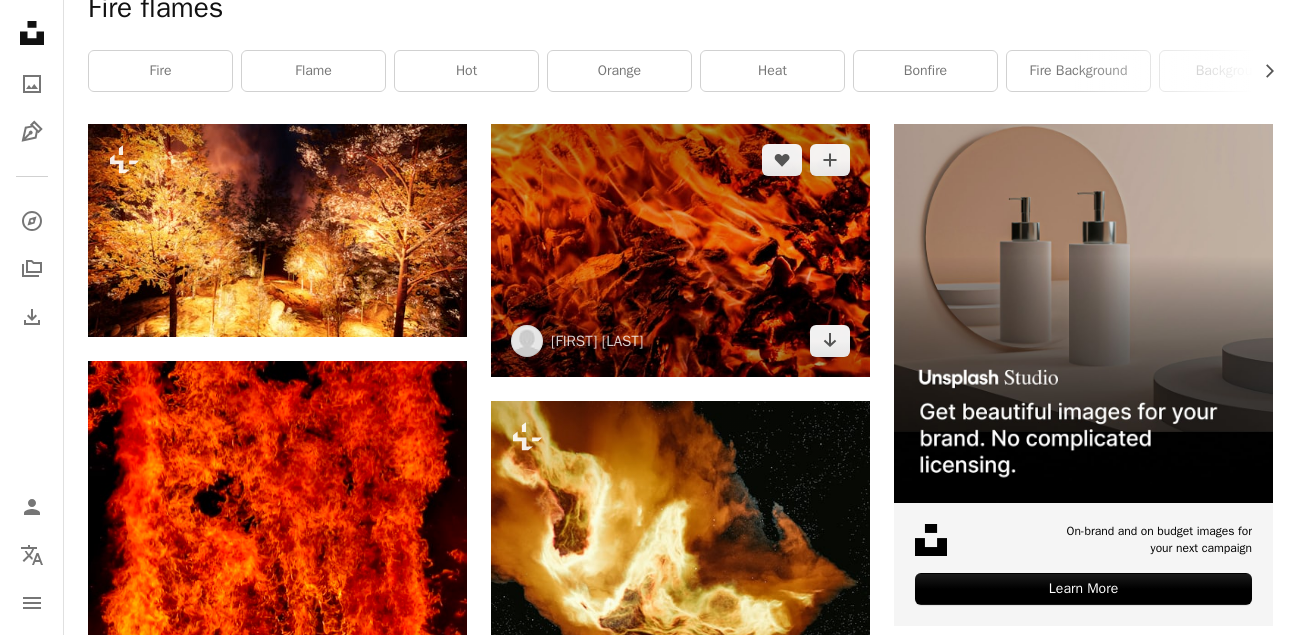 scroll, scrollTop: 400, scrollLeft: 0, axis: vertical 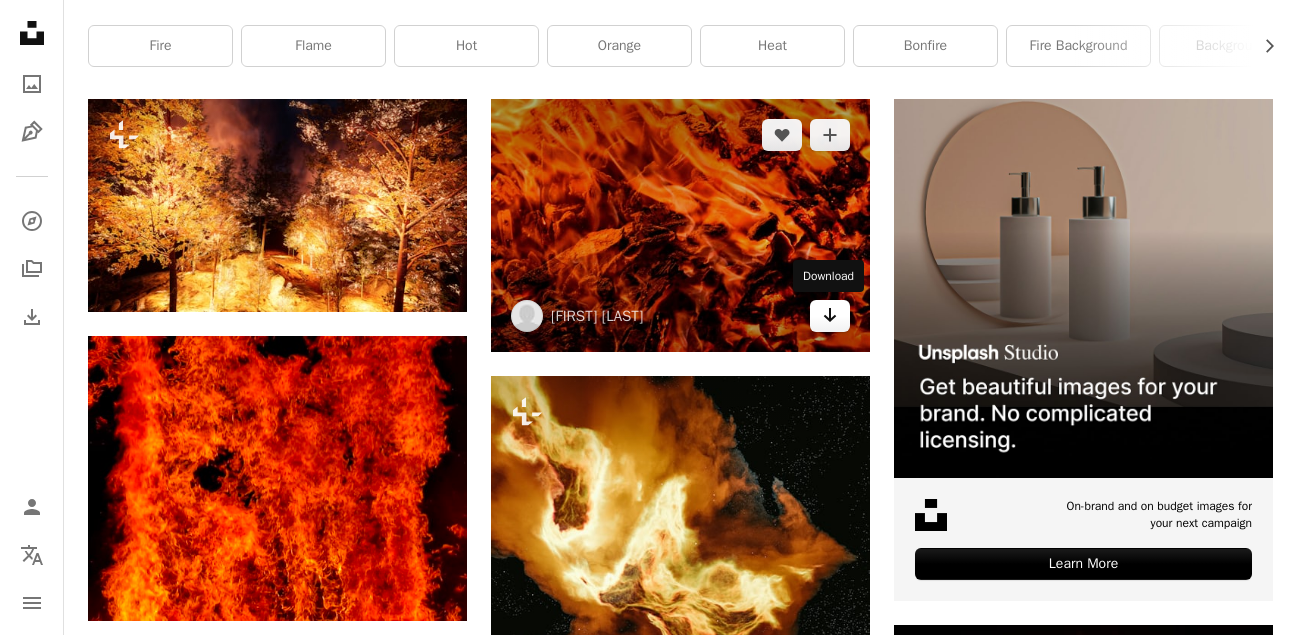 click on "Arrow pointing down" at bounding box center [830, 316] 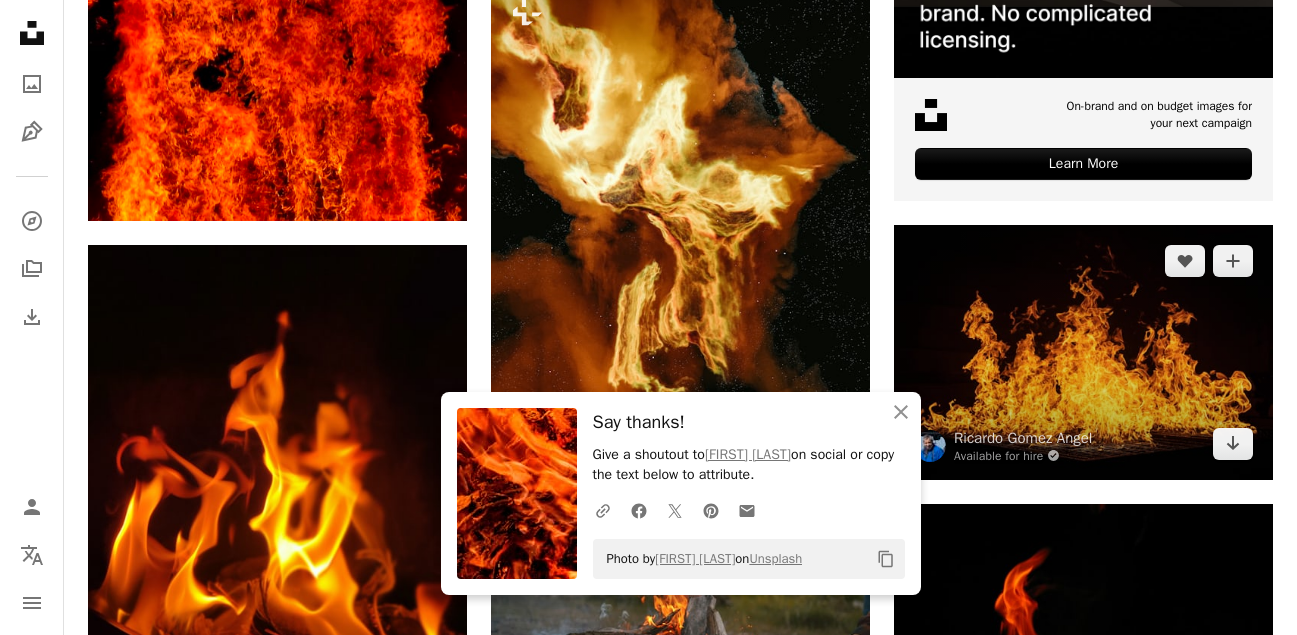 scroll, scrollTop: 900, scrollLeft: 0, axis: vertical 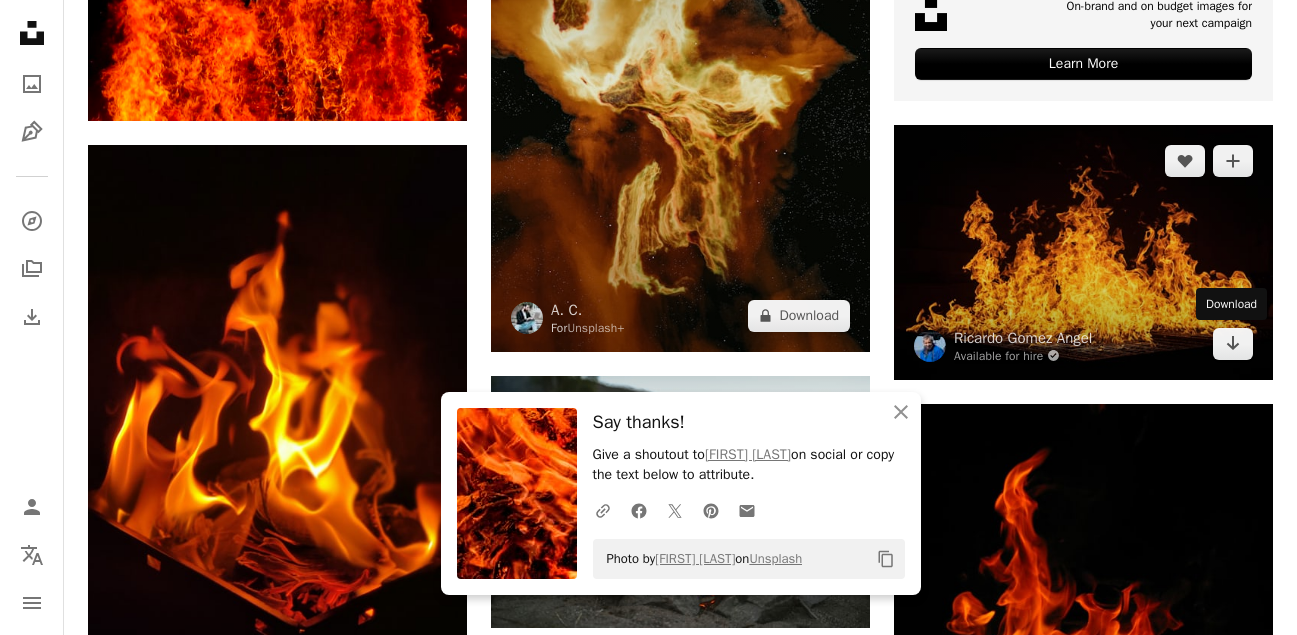 drag, startPoint x: 1228, startPoint y: 341, endPoint x: 612, endPoint y: 278, distance: 619.2132 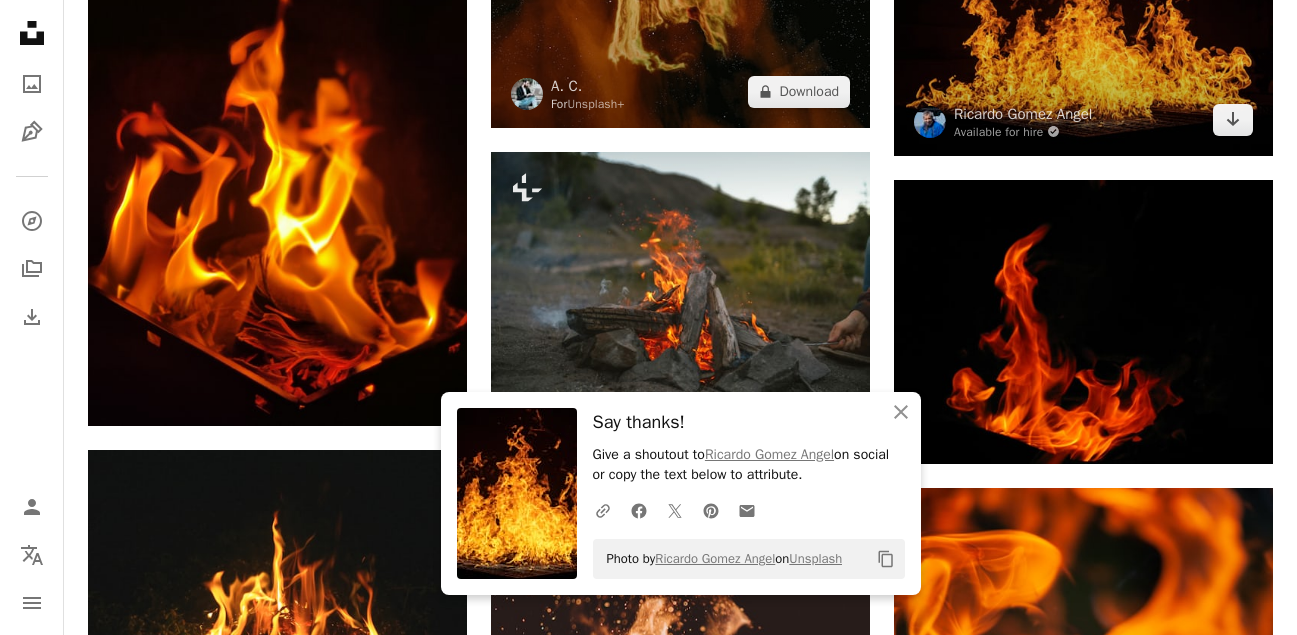 scroll, scrollTop: 1300, scrollLeft: 0, axis: vertical 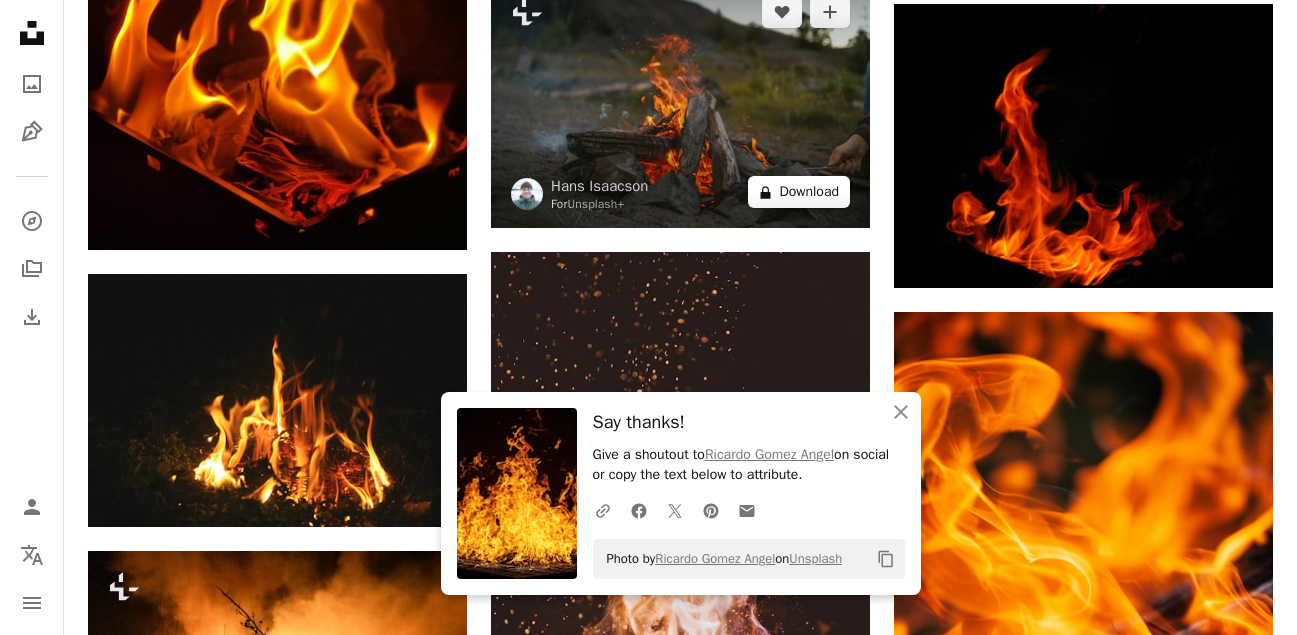 click on "A lock Download" at bounding box center [799, 192] 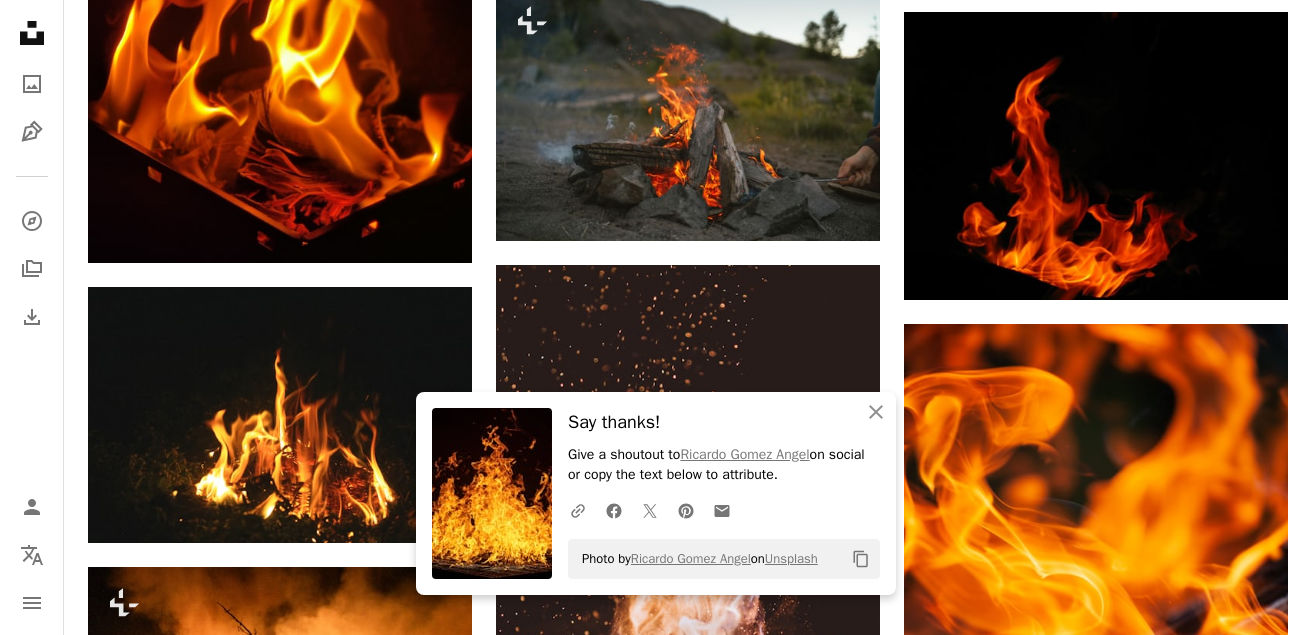 click on "An X shape An X shape Close Say thanks! Give a shoutout to  [PERSON]  on social or copy the text below to attribute. A URL sharing icon (chains) Facebook icon X (formerly Twitter) icon Pinterest icon An envelope Photo by  [PERSON]  on  Unsplash
Copy content Premium, ready to use images. Get unlimited access. A plus sign Members-only content added monthly A plus sign Unlimited royalty-free downloads A plus sign Illustrations  New A plus sign Enhanced legal protections yearly 66%  off monthly $12   $4 USD per month * Get  Unsplash+ * When paid annually, billed upfront  $48 Taxes where applicable. Renews automatically. Cancel anytime." at bounding box center [656, 3905] 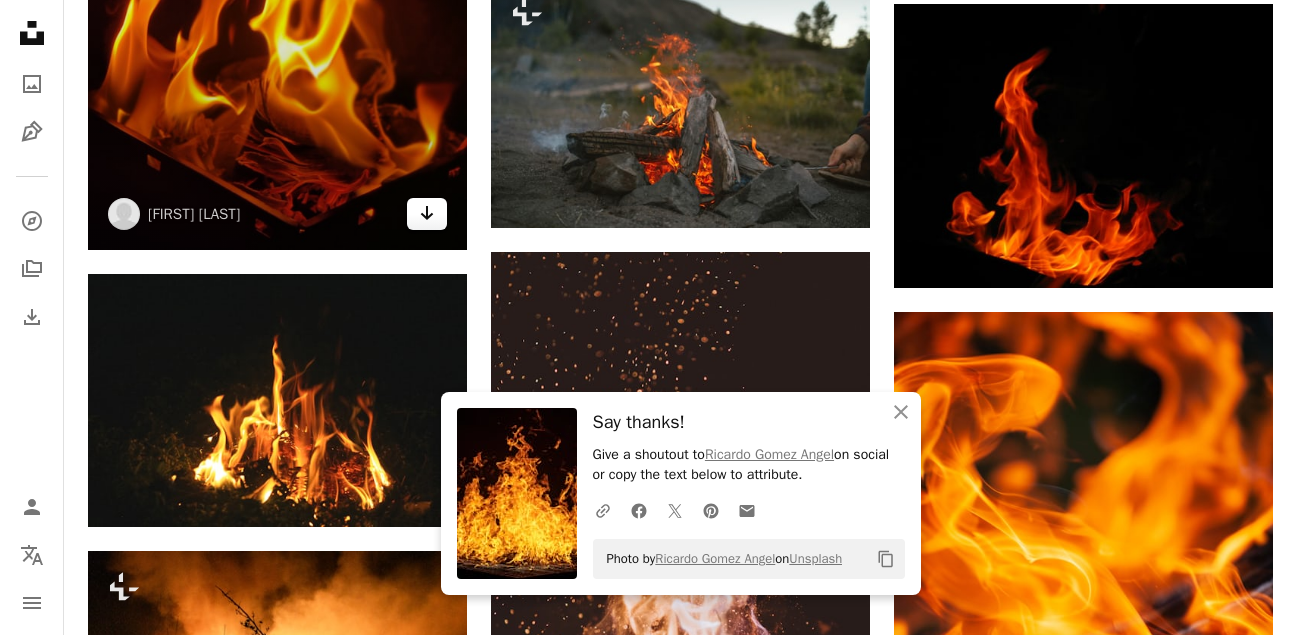 click 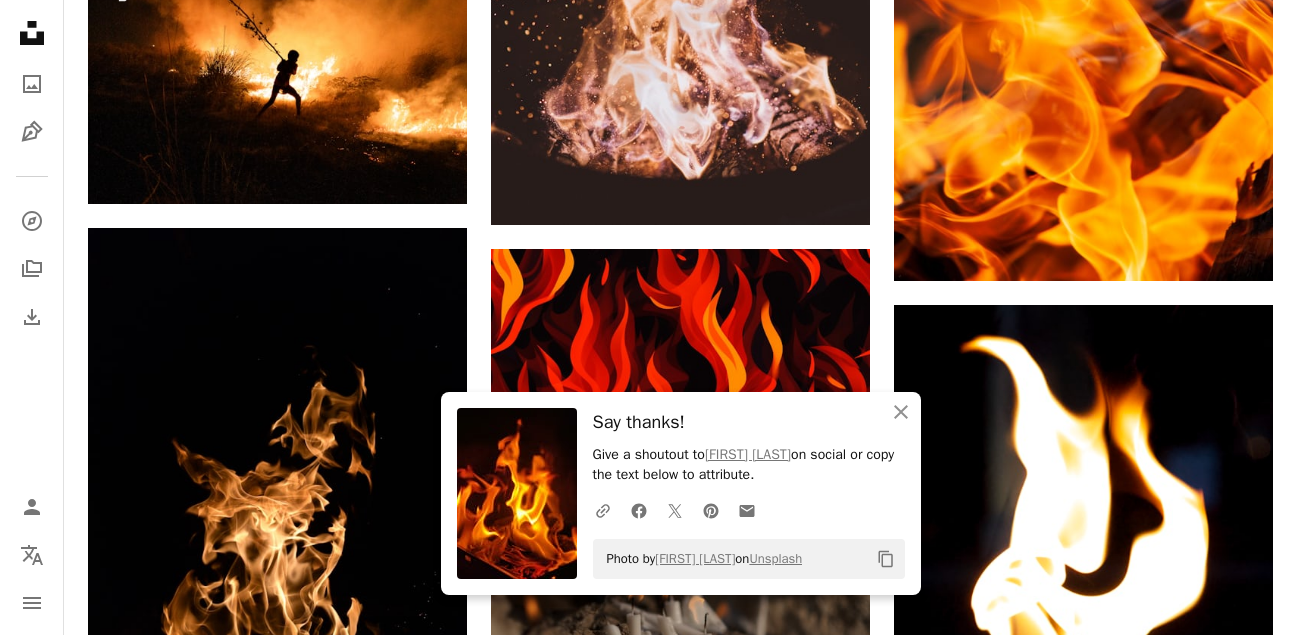 scroll, scrollTop: 1900, scrollLeft: 0, axis: vertical 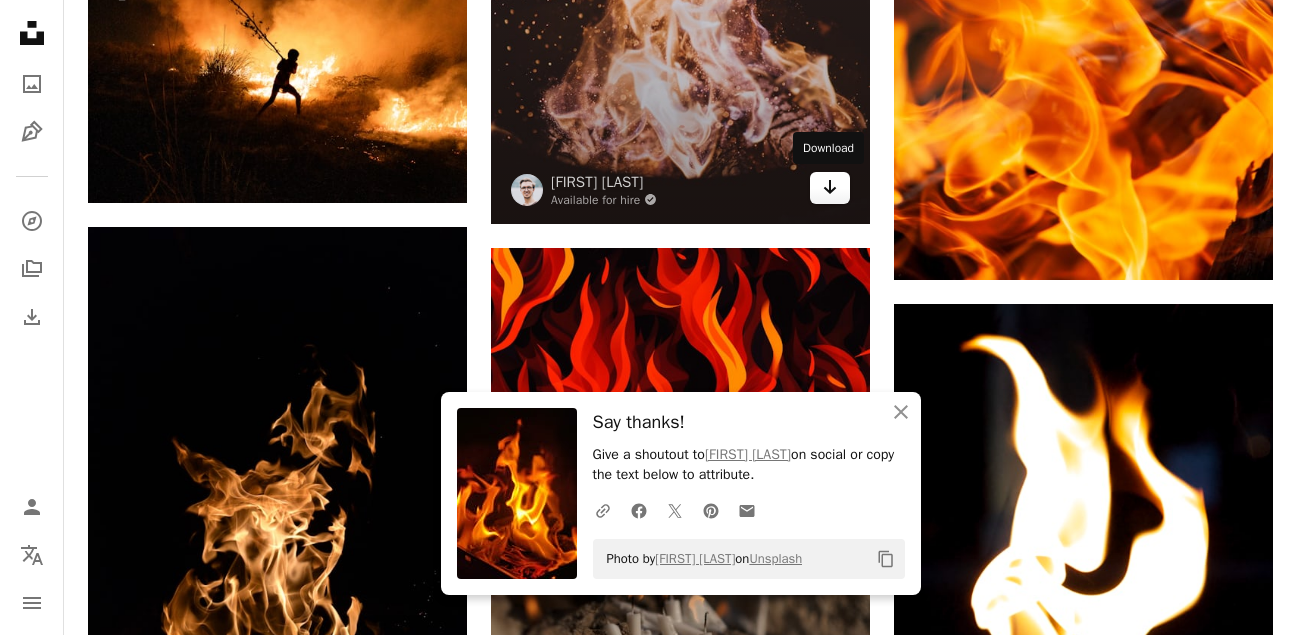 click on "Arrow pointing down" 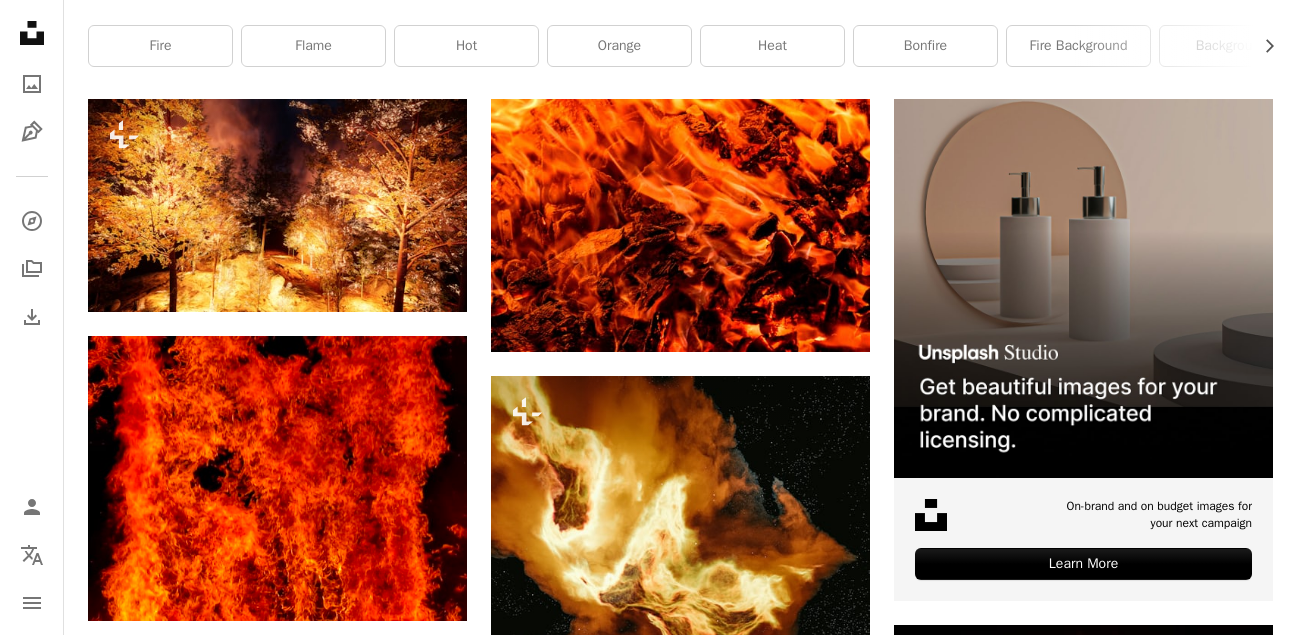 scroll, scrollTop: 0, scrollLeft: 0, axis: both 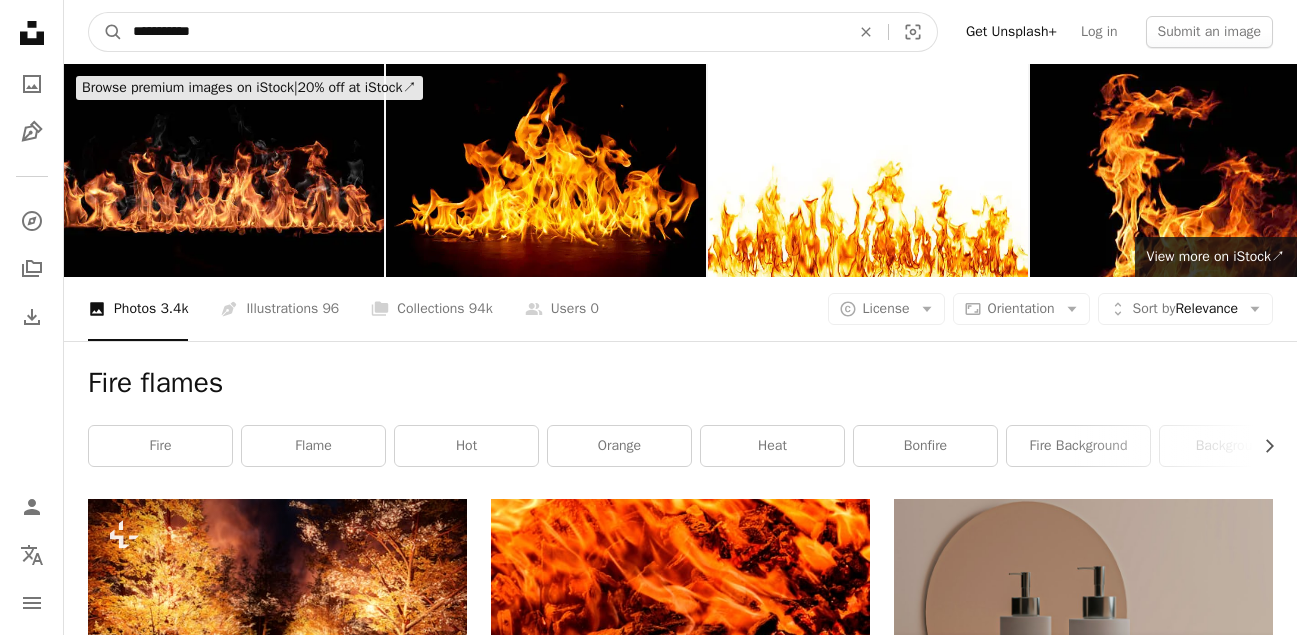 click on "**********" at bounding box center (483, 32) 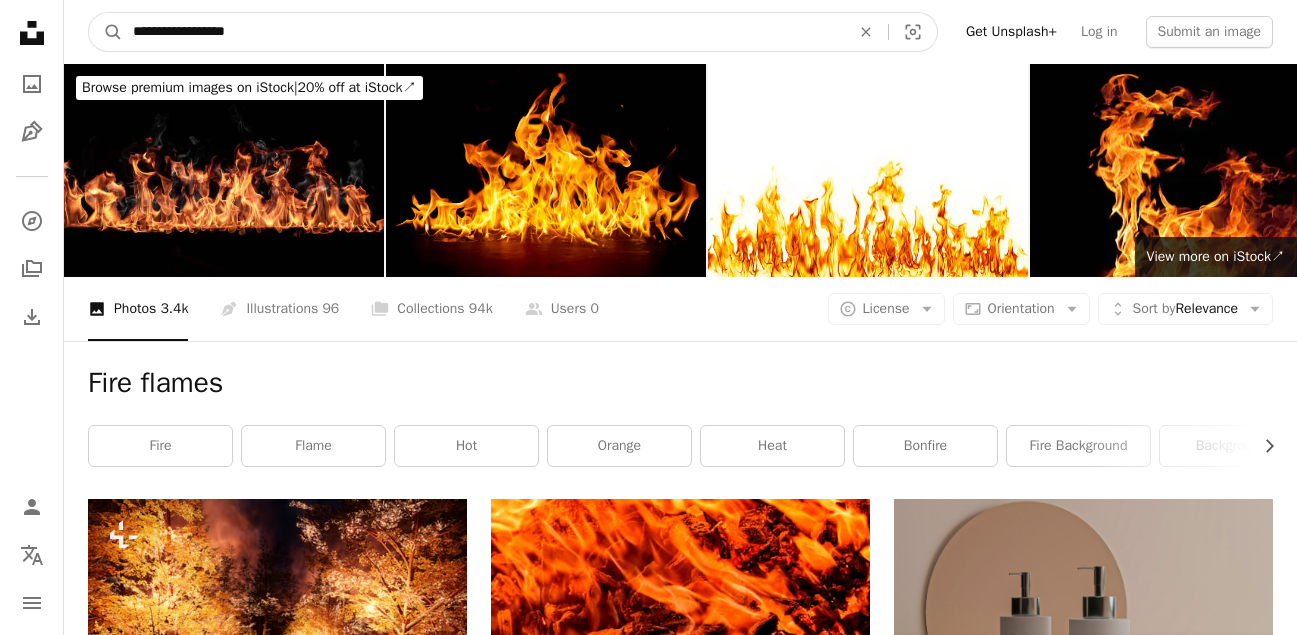 type on "**********" 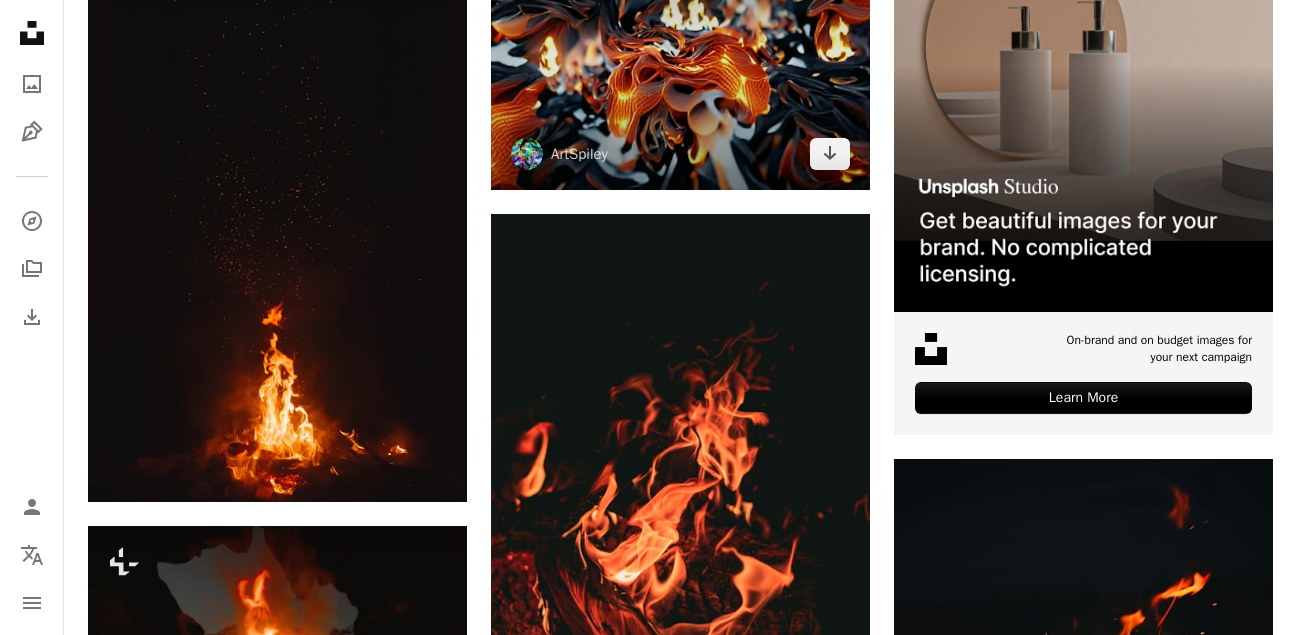 scroll, scrollTop: 600, scrollLeft: 0, axis: vertical 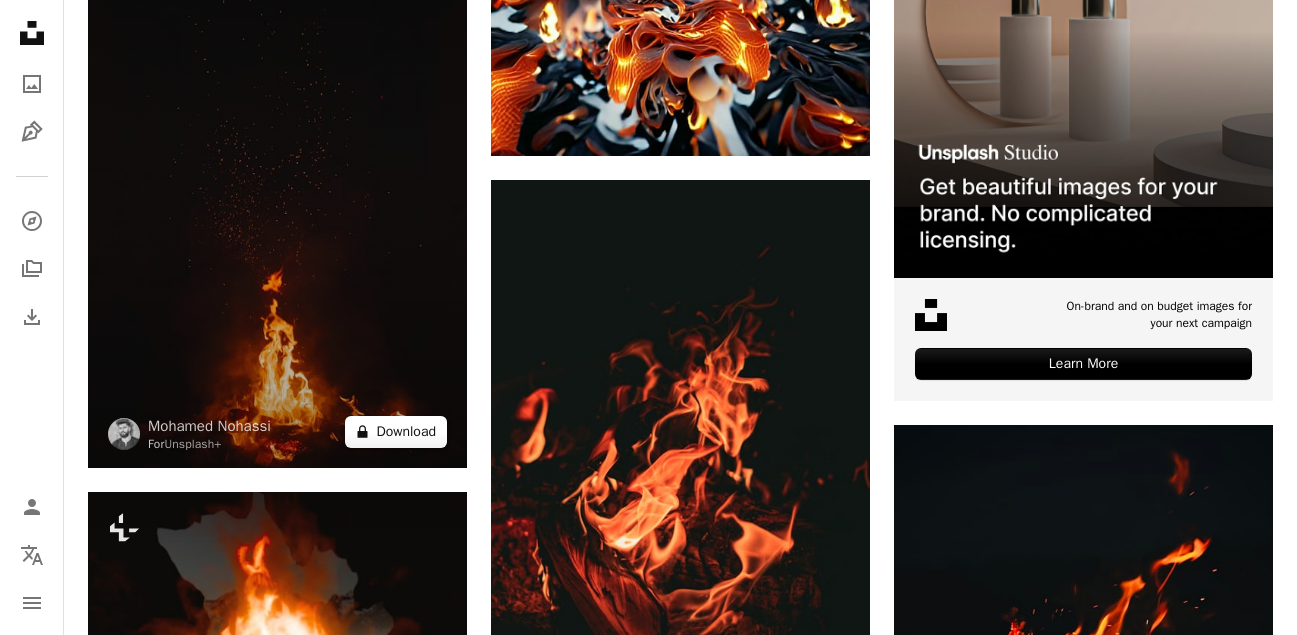 click on "A lock Download" at bounding box center [396, 432] 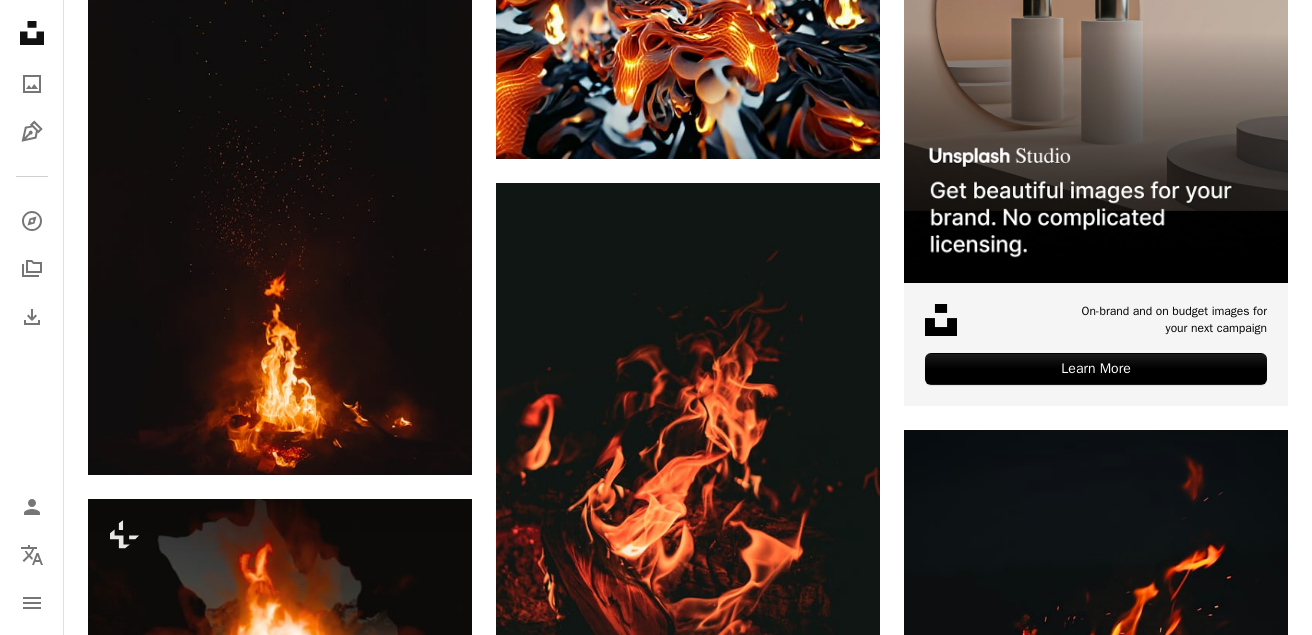 click on "An X shape Premium, ready to use images. Get unlimited access. A plus sign Members-only content added monthly A plus sign Unlimited royalty-free downloads A plus sign Illustrations  New A plus sign Enhanced legal protections yearly 66%  off monthly $12   $4 USD per month * Get  Unsplash+ * When paid annually, billed upfront  $48 Taxes where applicable. Renews automatically. Cancel anytime." at bounding box center (656, 4226) 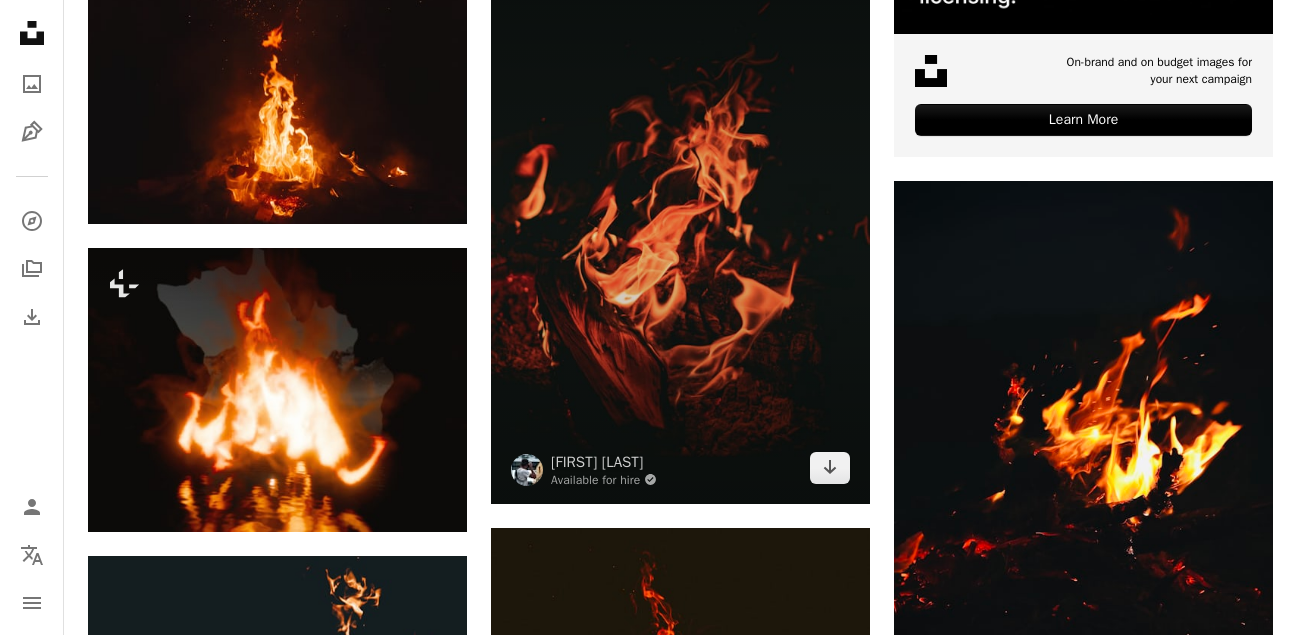 scroll, scrollTop: 900, scrollLeft: 0, axis: vertical 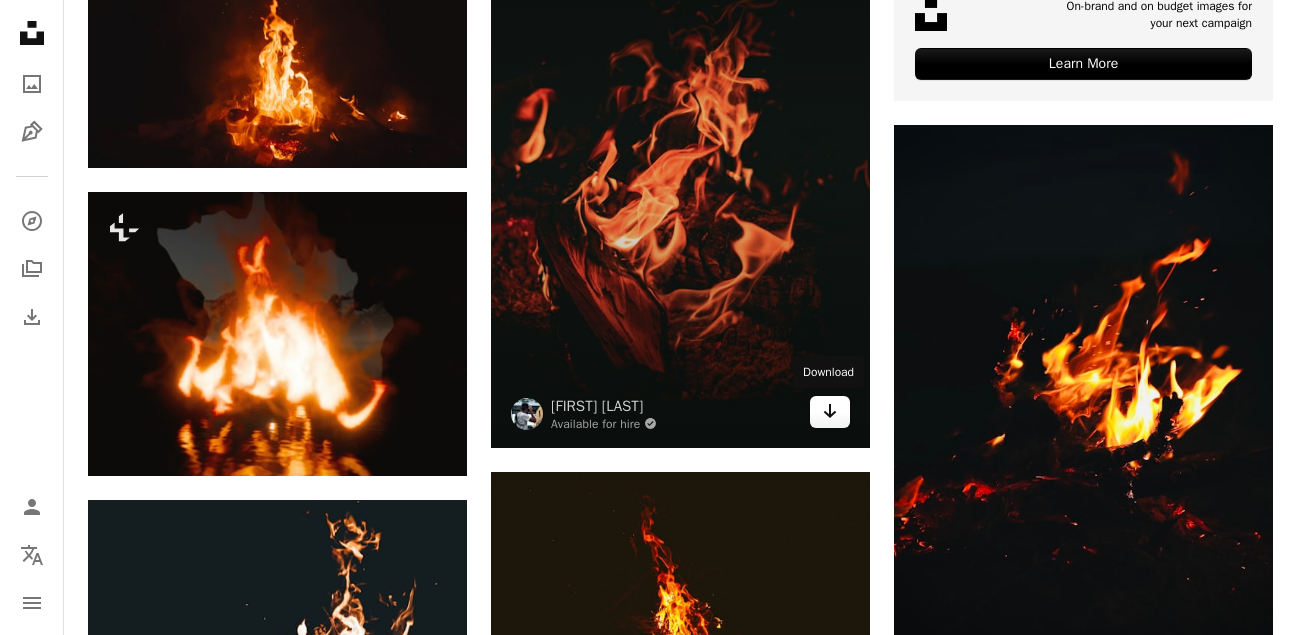 click on "Arrow pointing down" 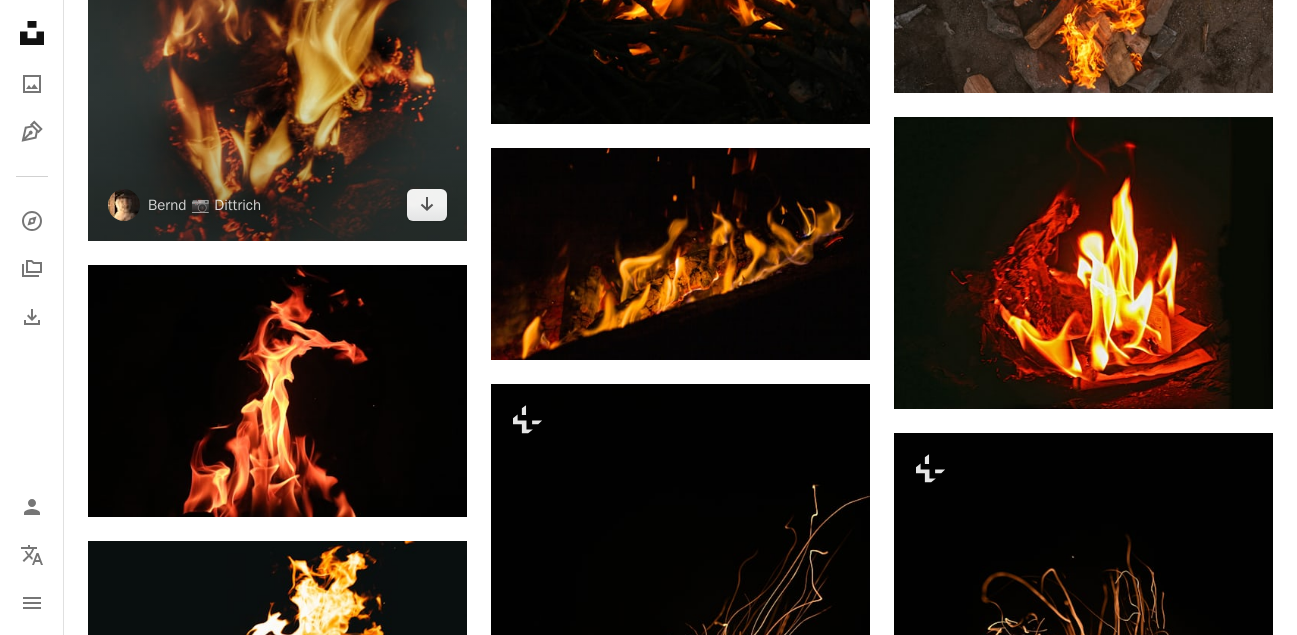 scroll, scrollTop: 2100, scrollLeft: 0, axis: vertical 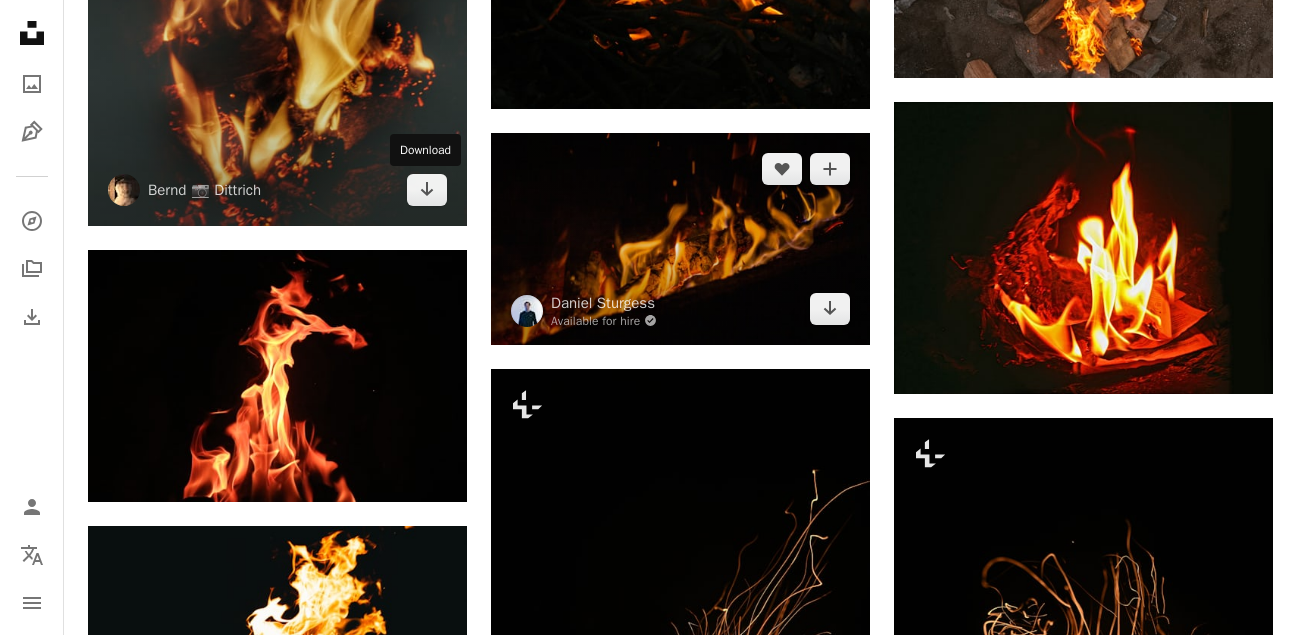 drag, startPoint x: 428, startPoint y: 190, endPoint x: 555, endPoint y: 211, distance: 128.72452 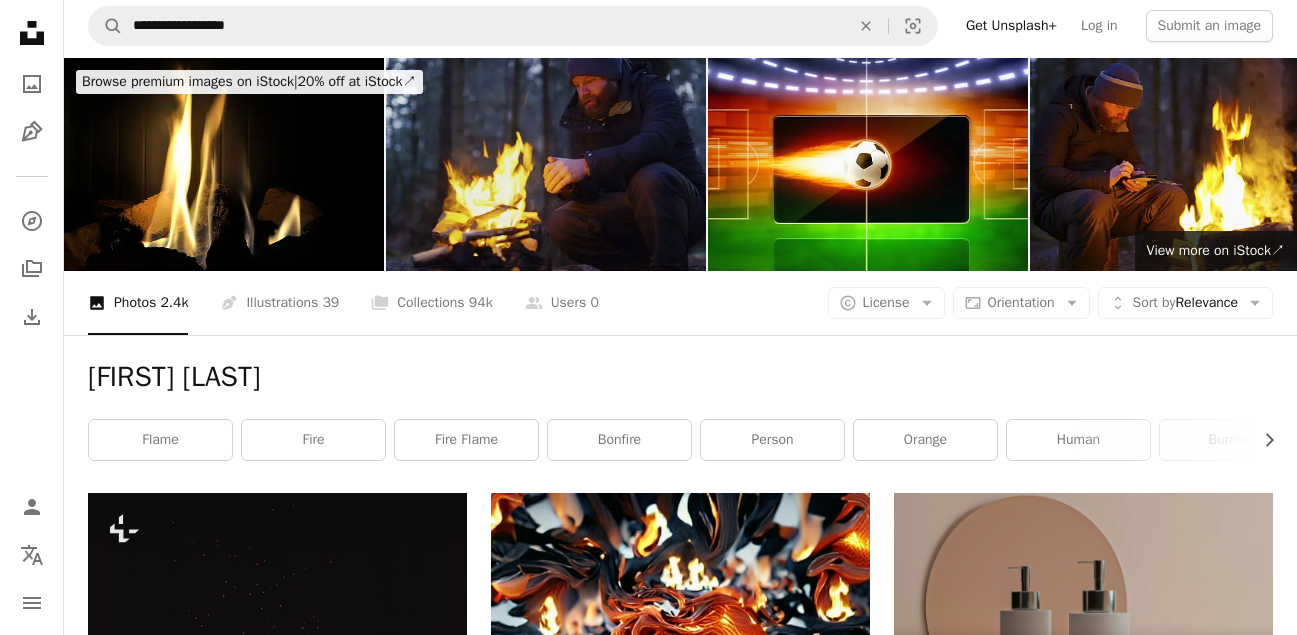 scroll, scrollTop: 0, scrollLeft: 0, axis: both 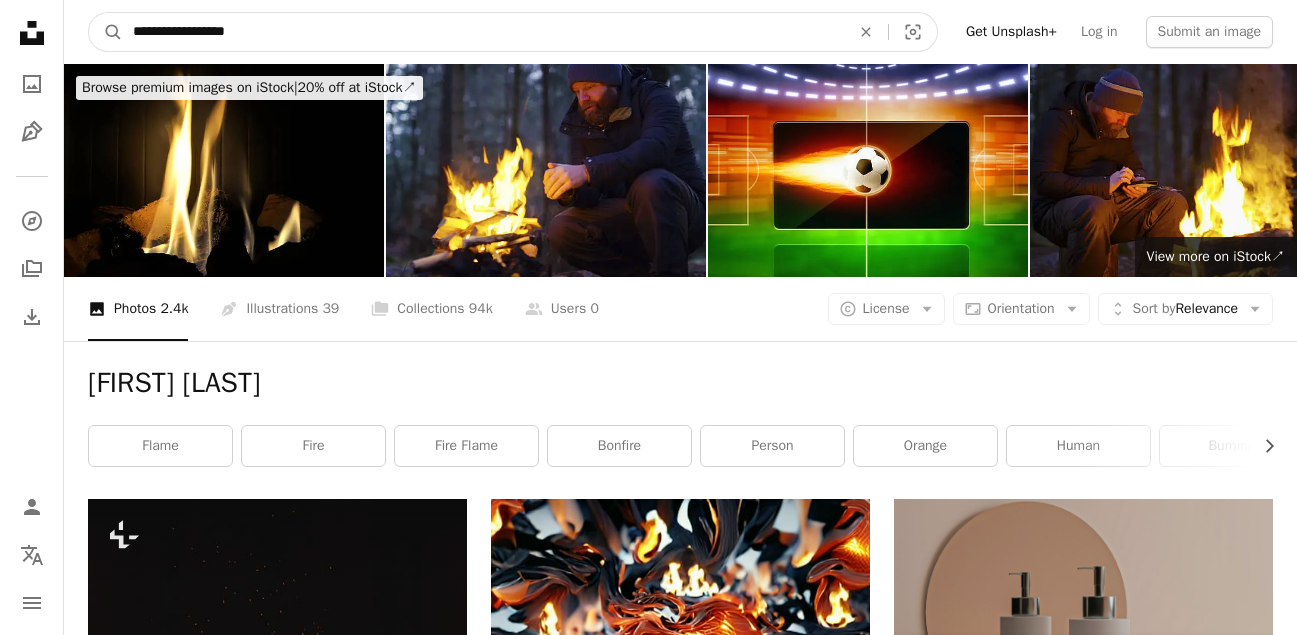 click on "**********" at bounding box center (483, 32) 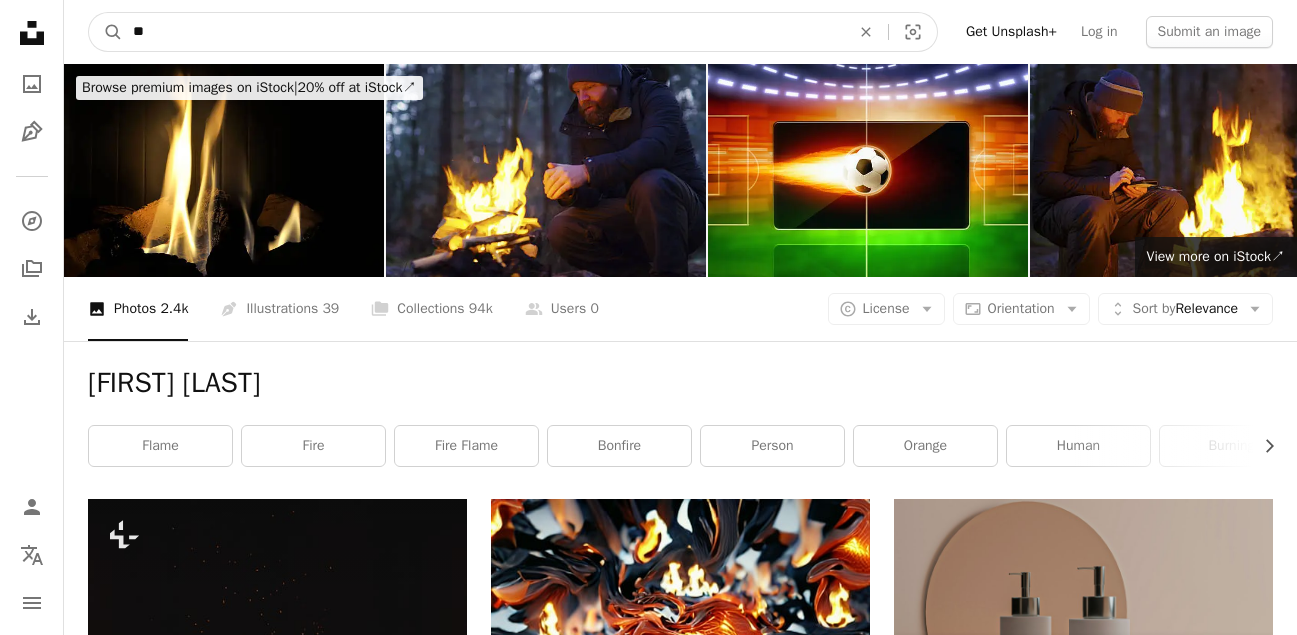 type on "*" 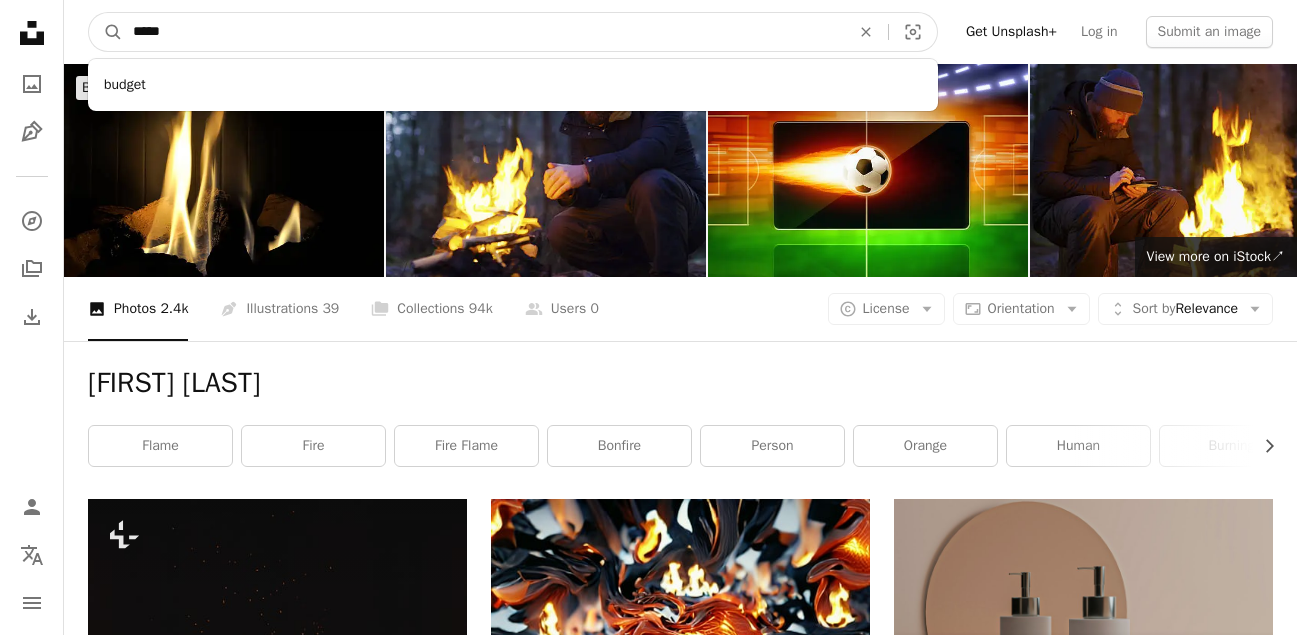 type on "******" 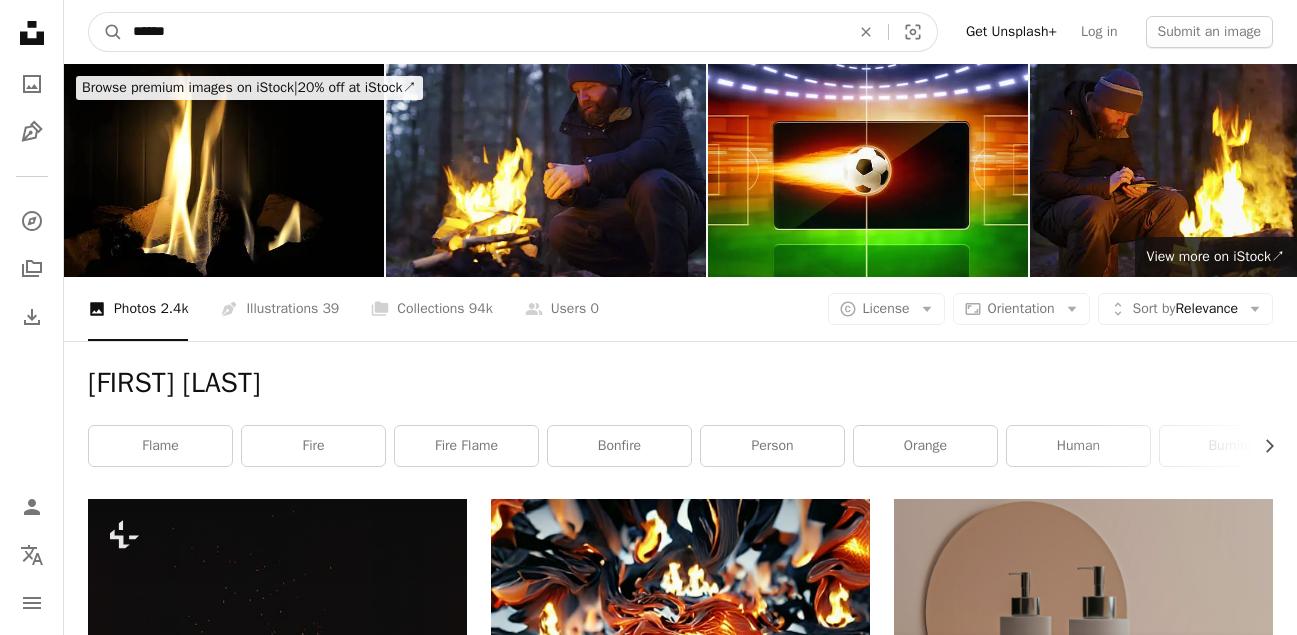 click on "A magnifying glass" at bounding box center (106, 32) 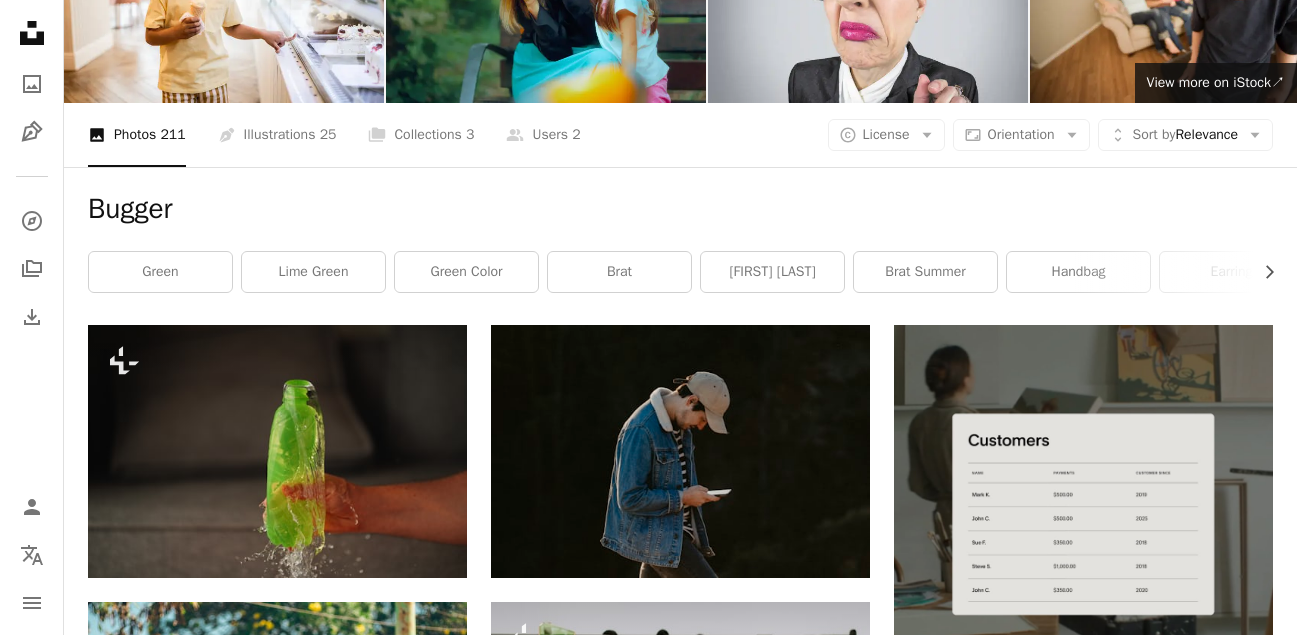 scroll, scrollTop: 0, scrollLeft: 0, axis: both 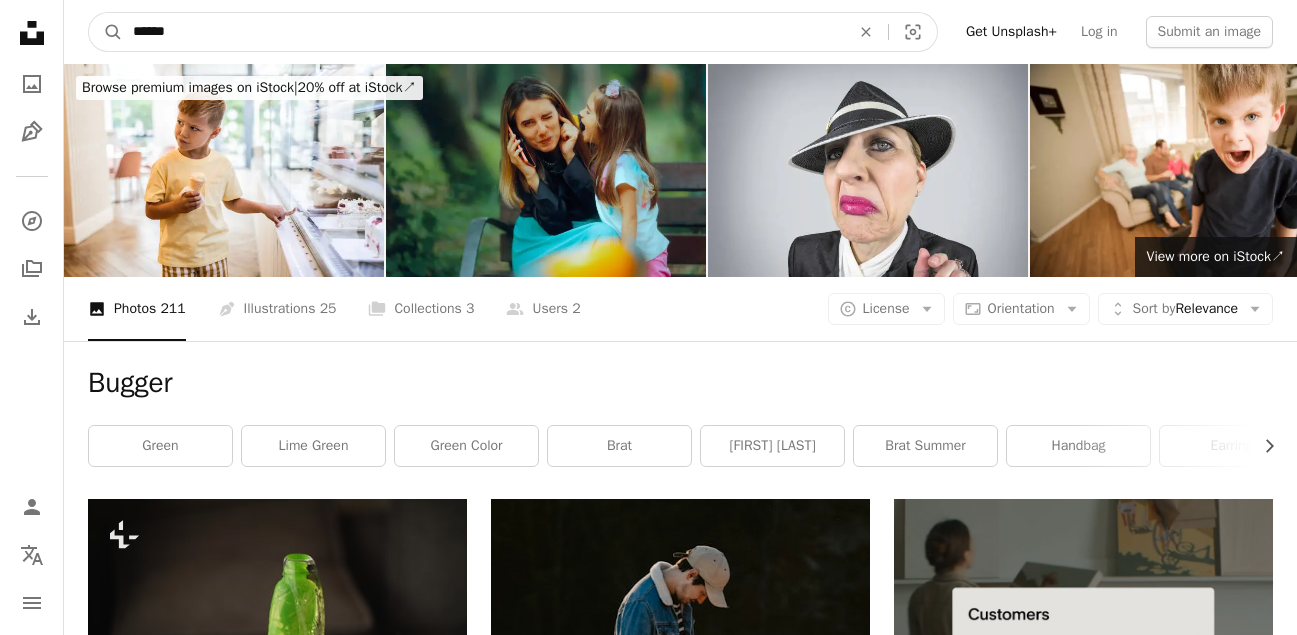 click on "******" at bounding box center [483, 32] 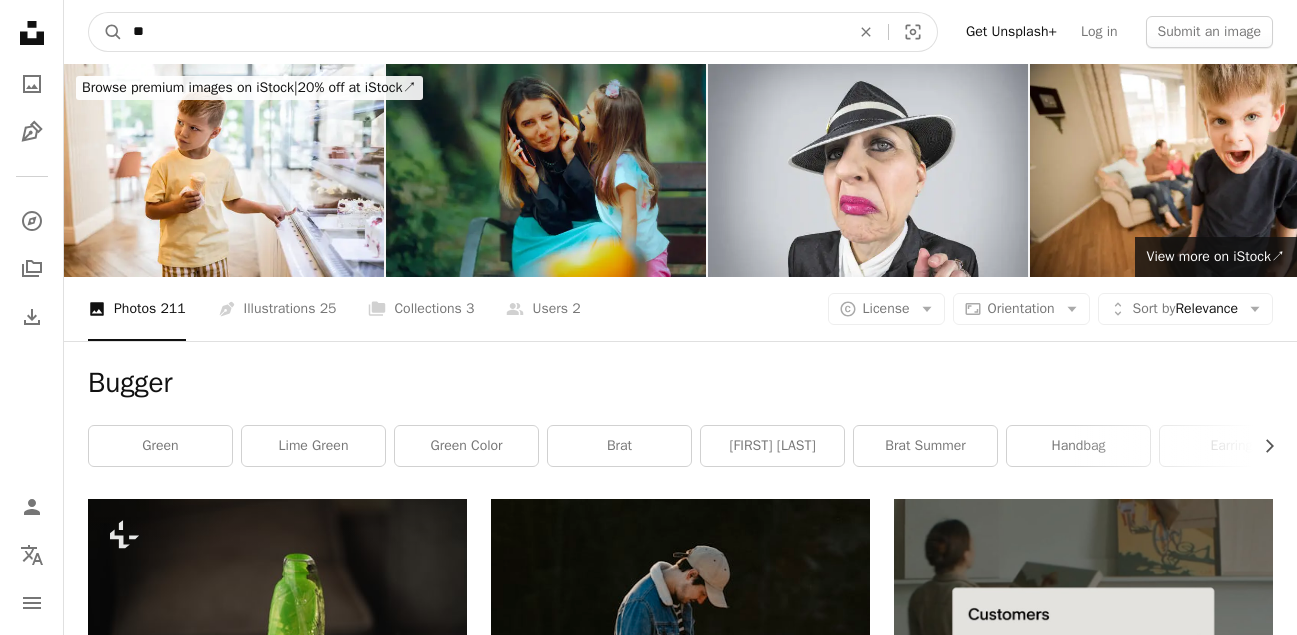 type on "*" 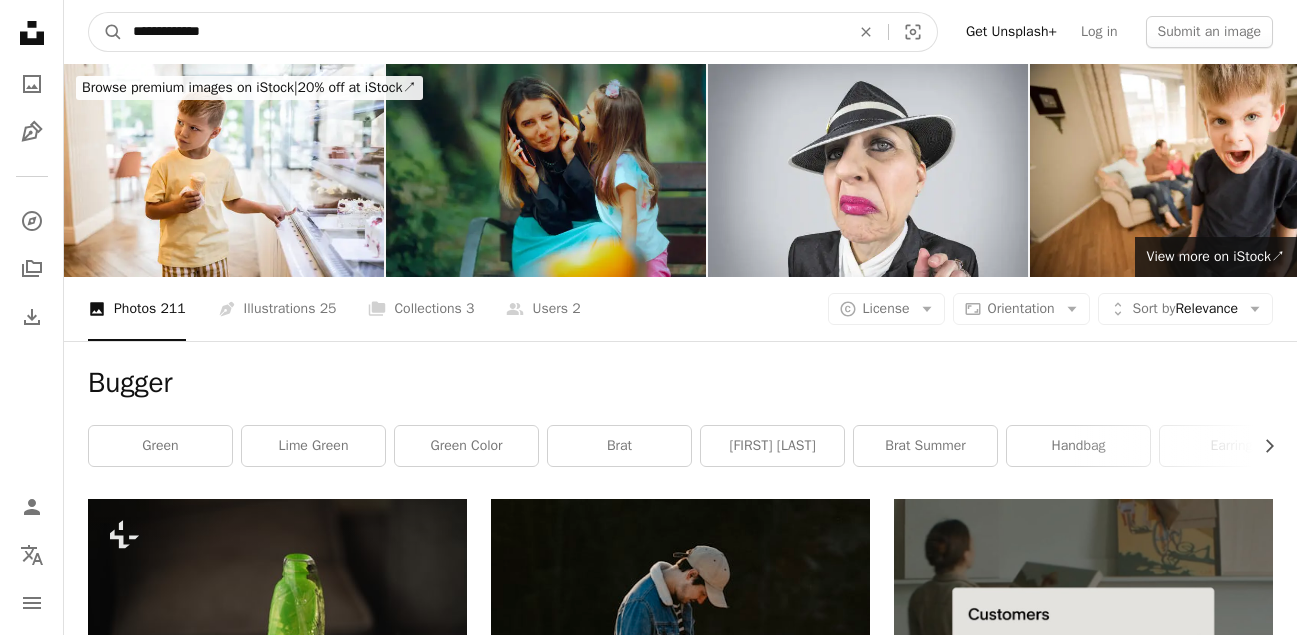 type on "**********" 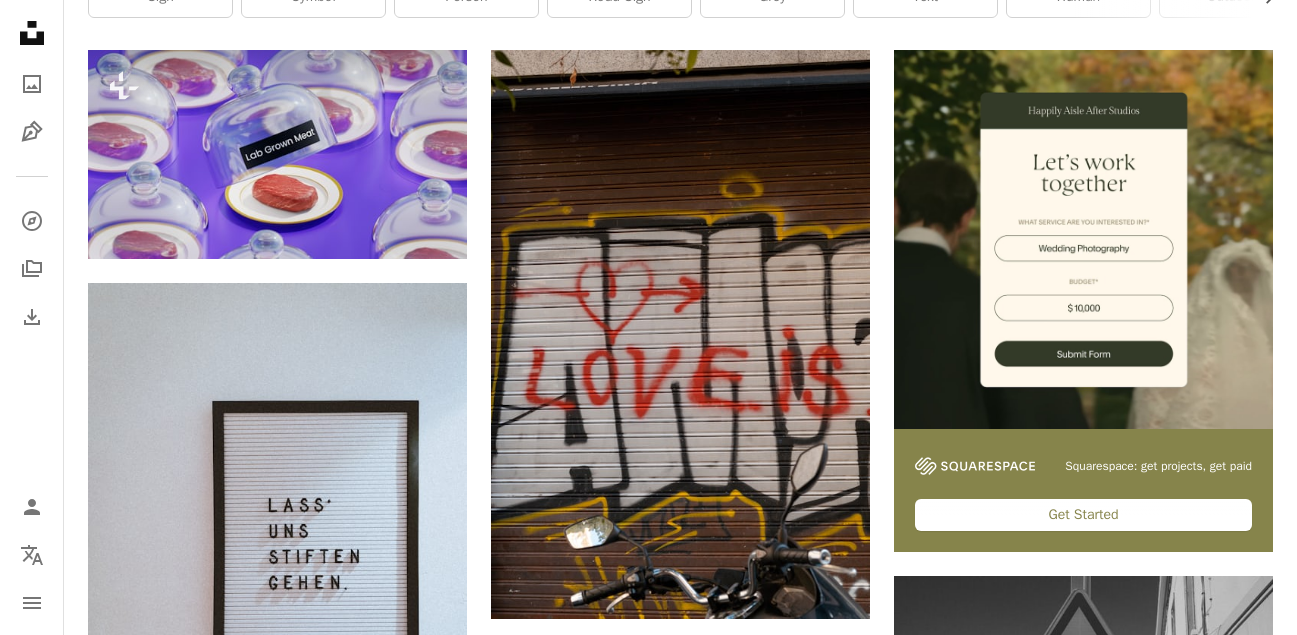 scroll, scrollTop: 149, scrollLeft: 0, axis: vertical 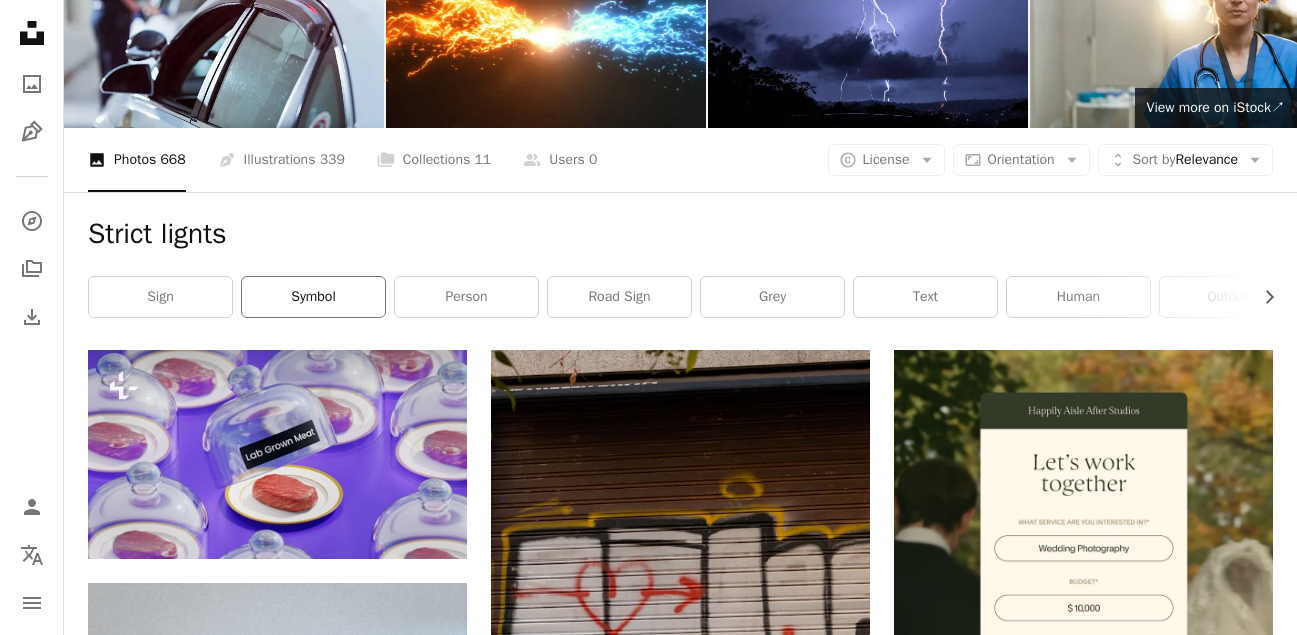 click on "symbol" at bounding box center [313, 297] 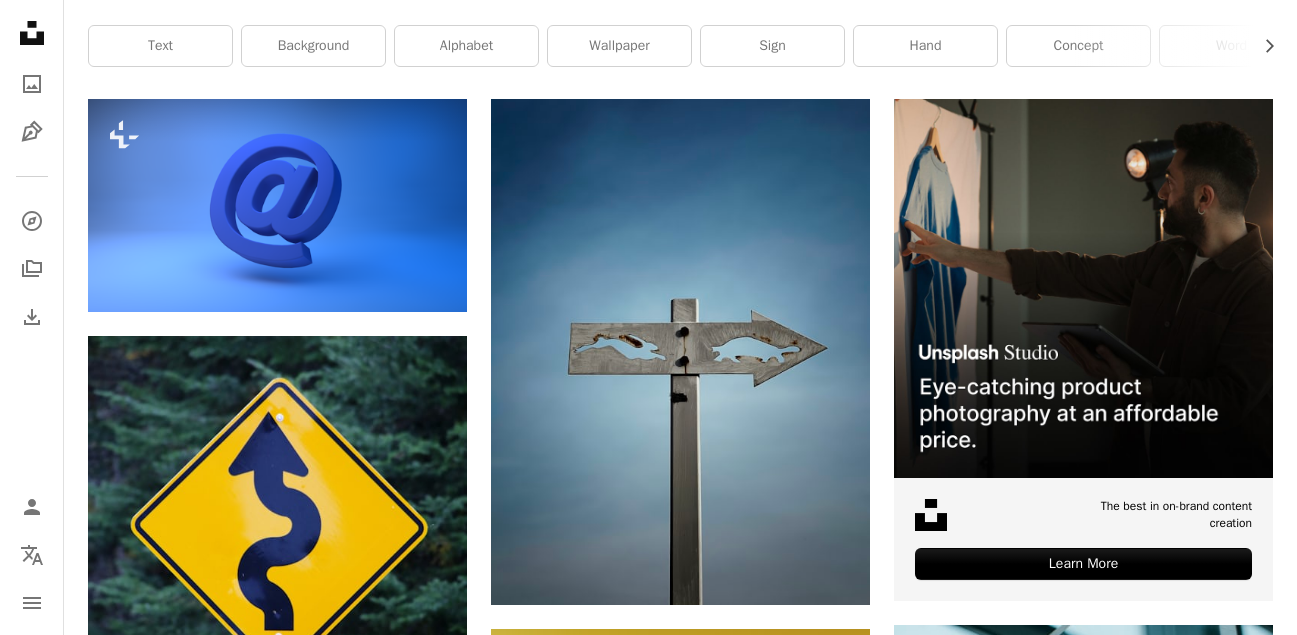 scroll, scrollTop: 0, scrollLeft: 0, axis: both 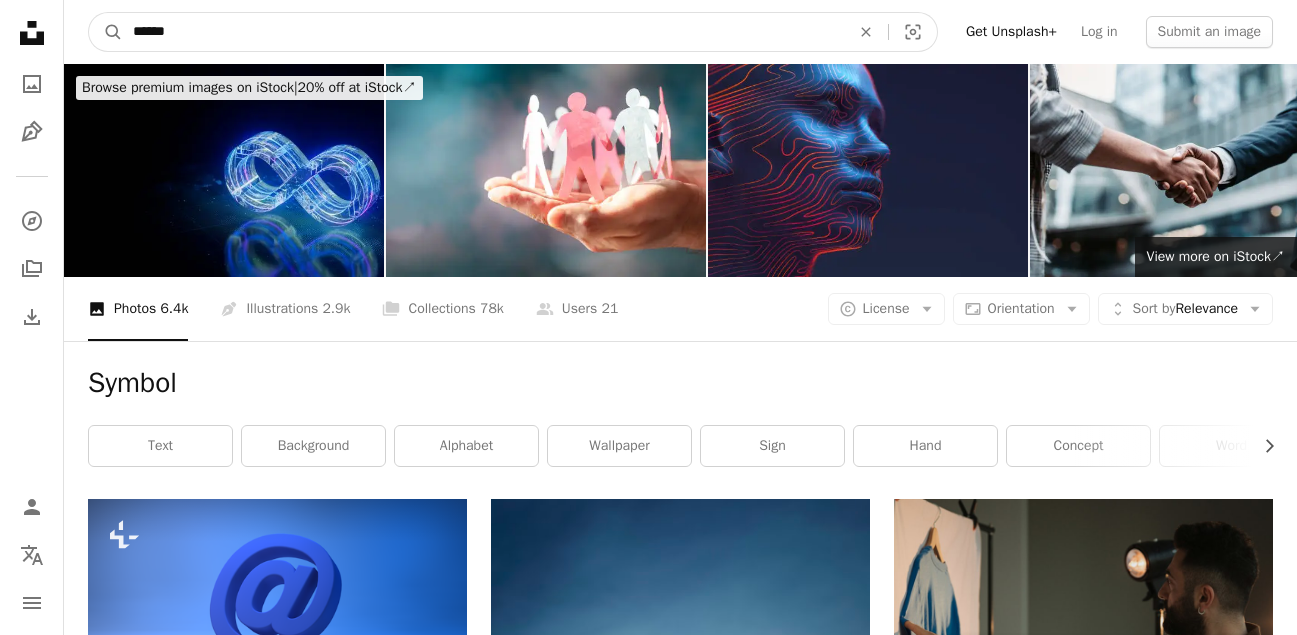 click on "******" at bounding box center (483, 32) 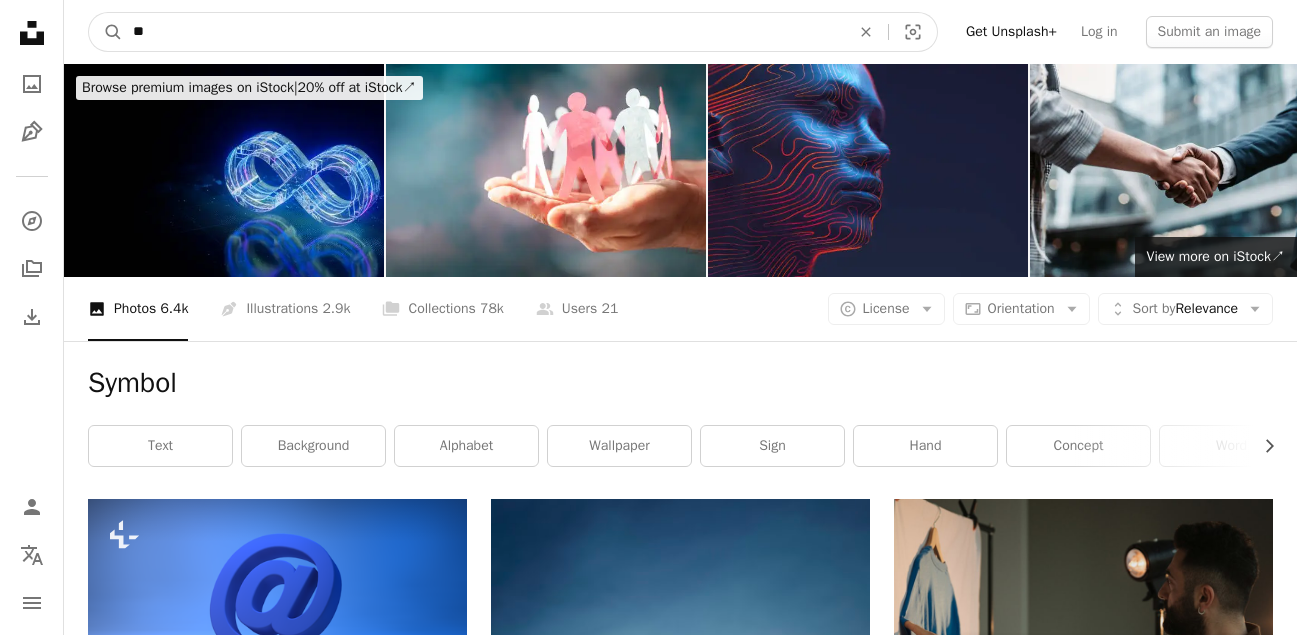type on "*" 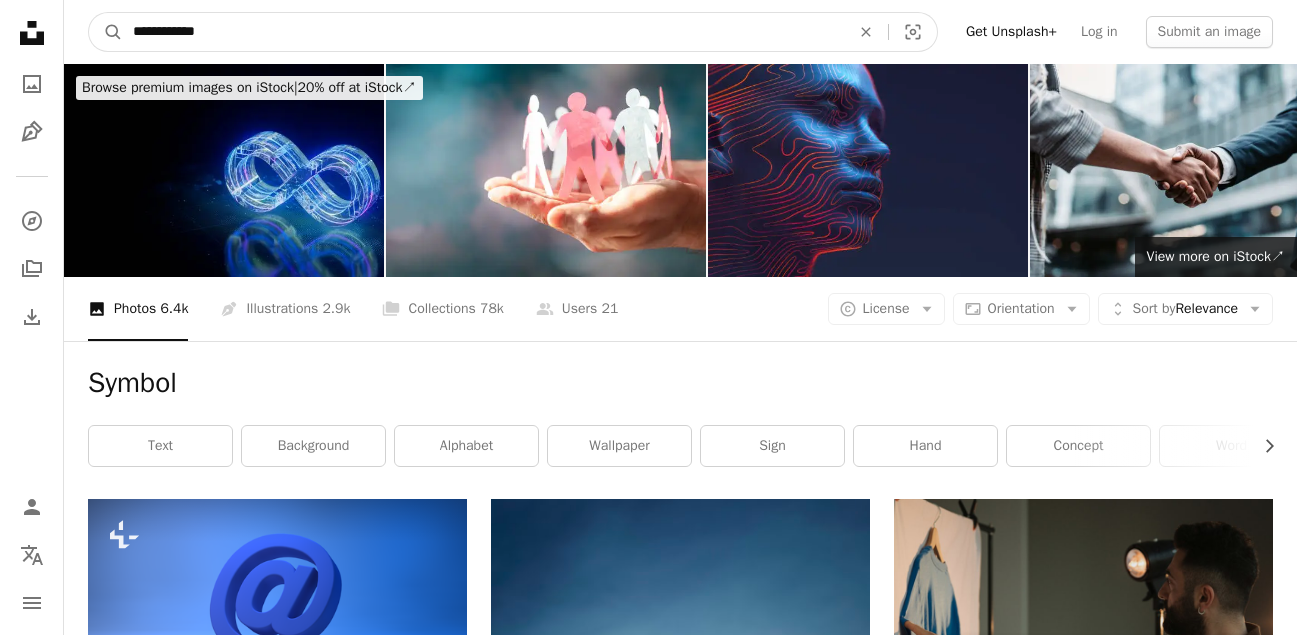 type on "**********" 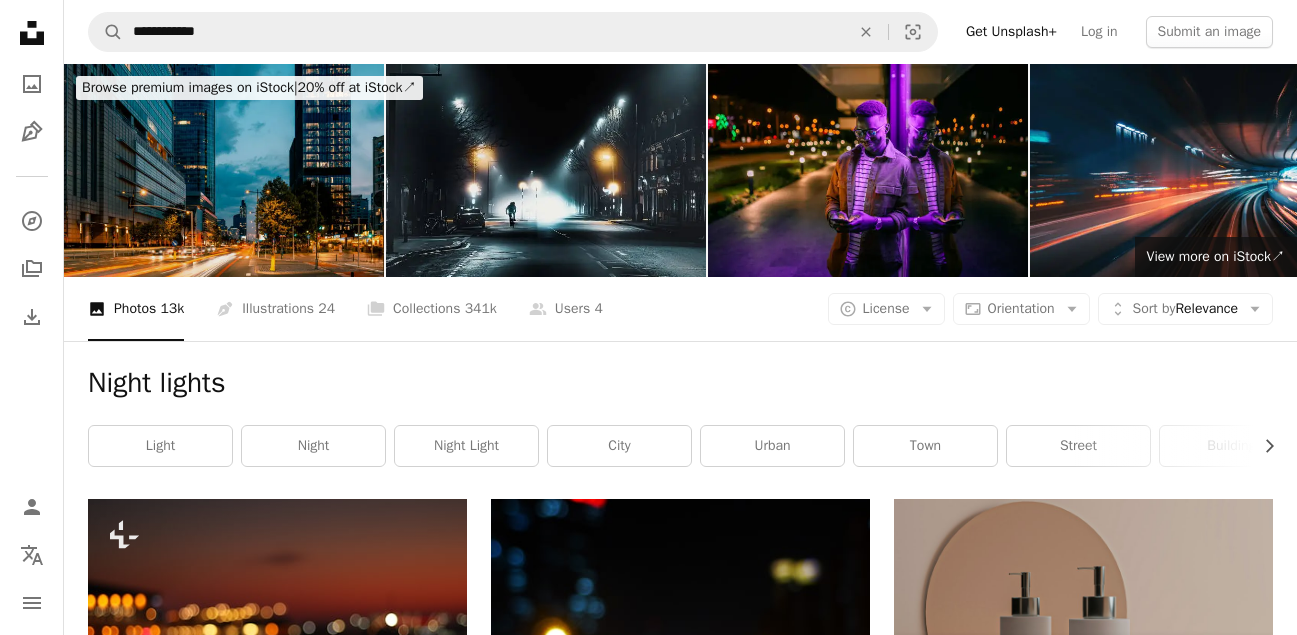click at bounding box center (224, 170) 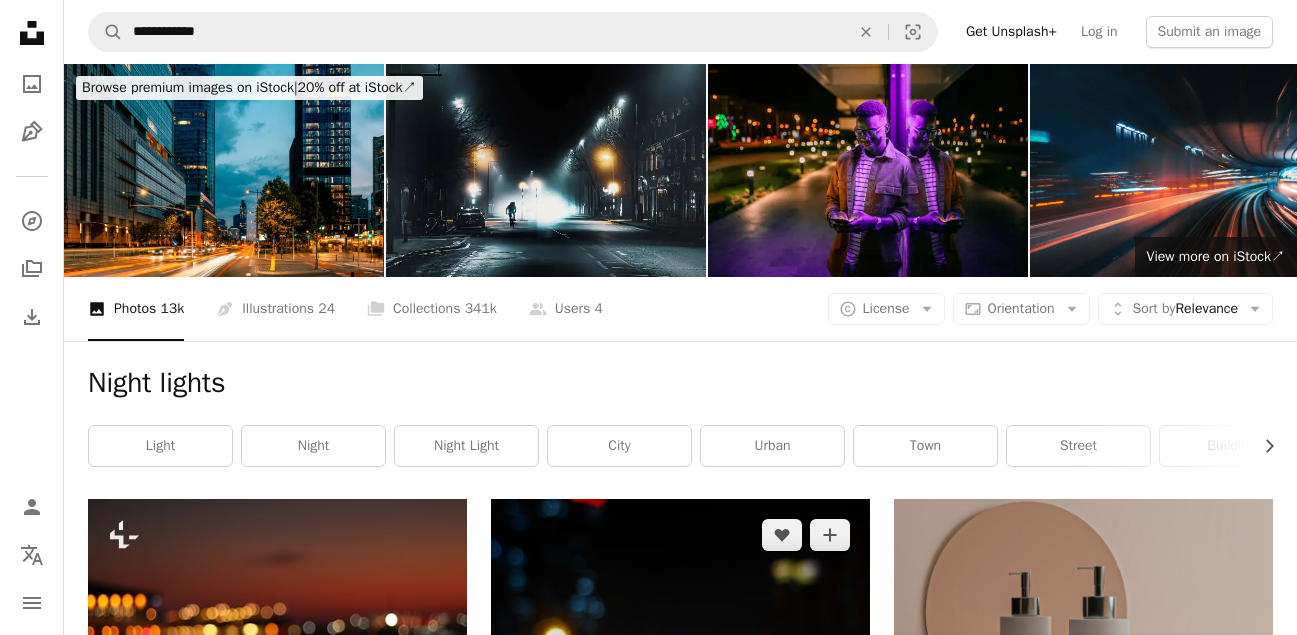 scroll, scrollTop: 400, scrollLeft: 0, axis: vertical 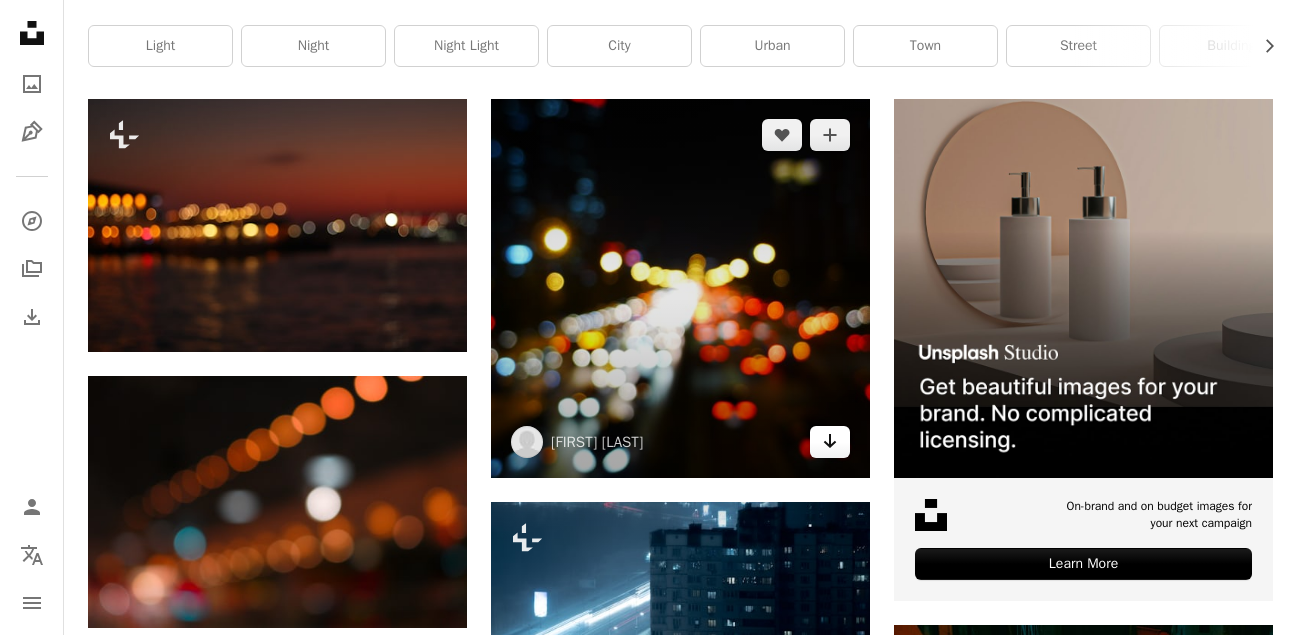 click 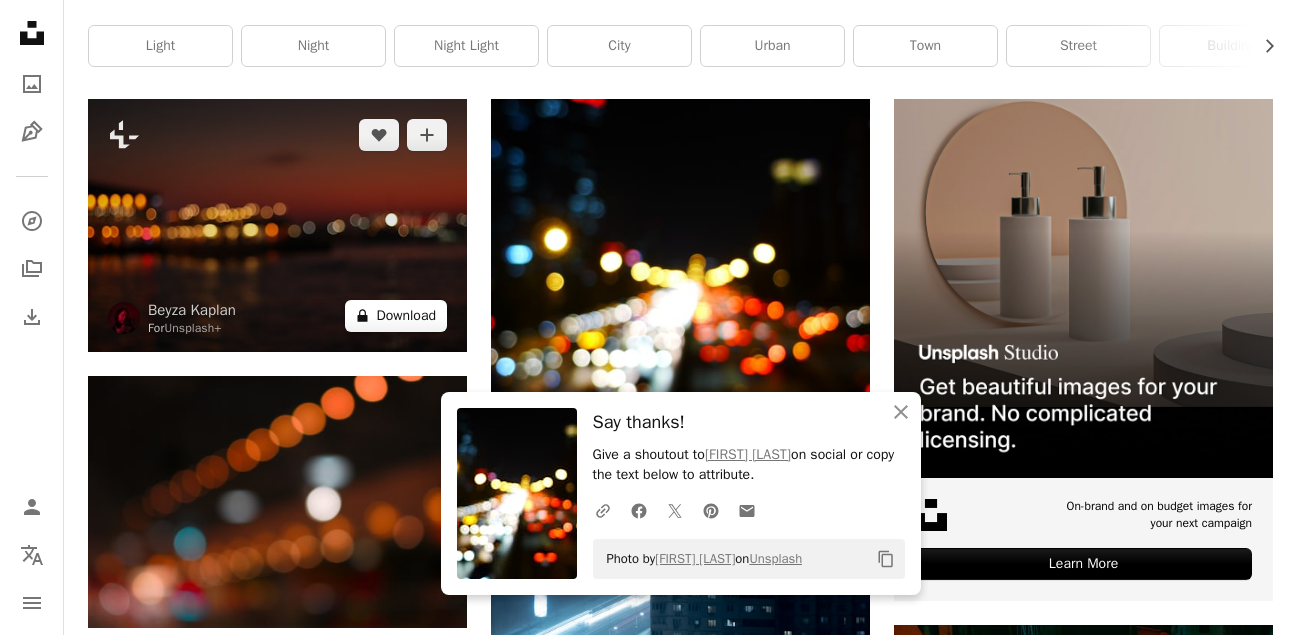 click on "A lock Download" at bounding box center [396, 316] 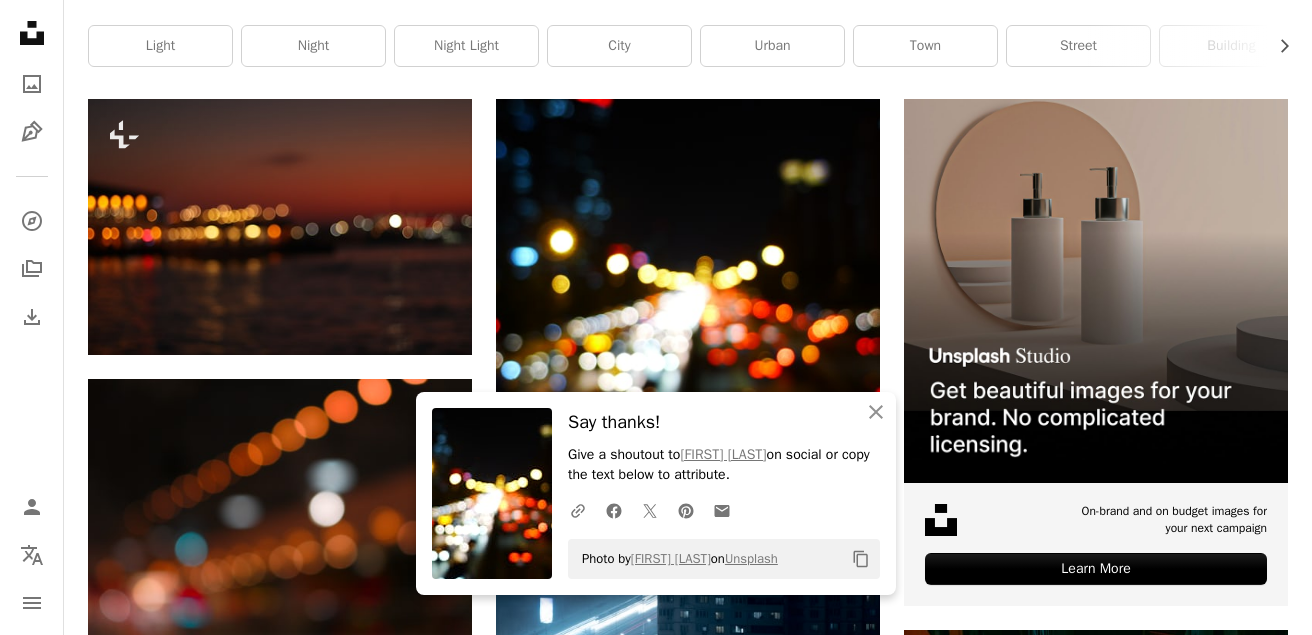 click on "An X shape An X shape Close Say thanks! Give a shoutout to  [PERSON]  on social or copy the text below to attribute. A URL sharing icon (chains) Facebook icon X (formerly Twitter) icon Pinterest icon An envelope Photo by  [PERSON]  on  Unsplash
Copy content Premium, ready to use images. Get unlimited access. A plus sign Members-only content added monthly A plus sign Unlimited royalty-free downloads A plus sign Illustrations  New A plus sign Enhanced legal protections yearly 66%  off monthly $12   $4 USD per month * Get  Unsplash+ * When paid annually, billed upfront  $48 Taxes where applicable. Renews automatically. Cancel anytime." at bounding box center [656, 4353] 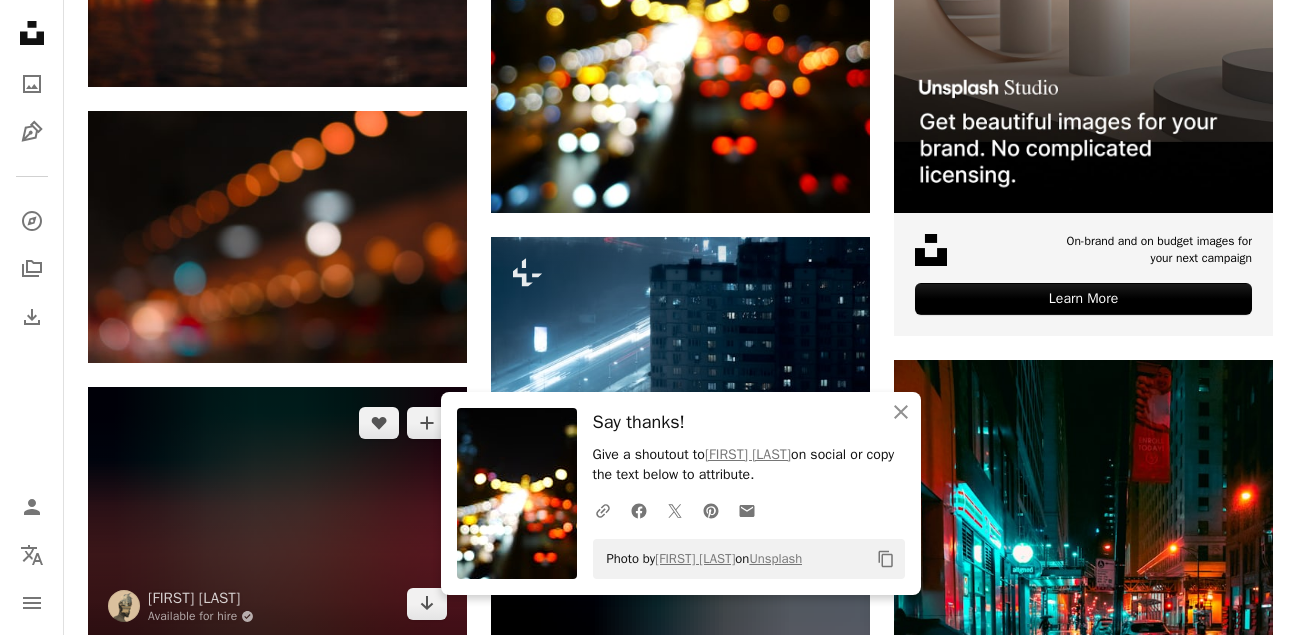 scroll, scrollTop: 700, scrollLeft: 0, axis: vertical 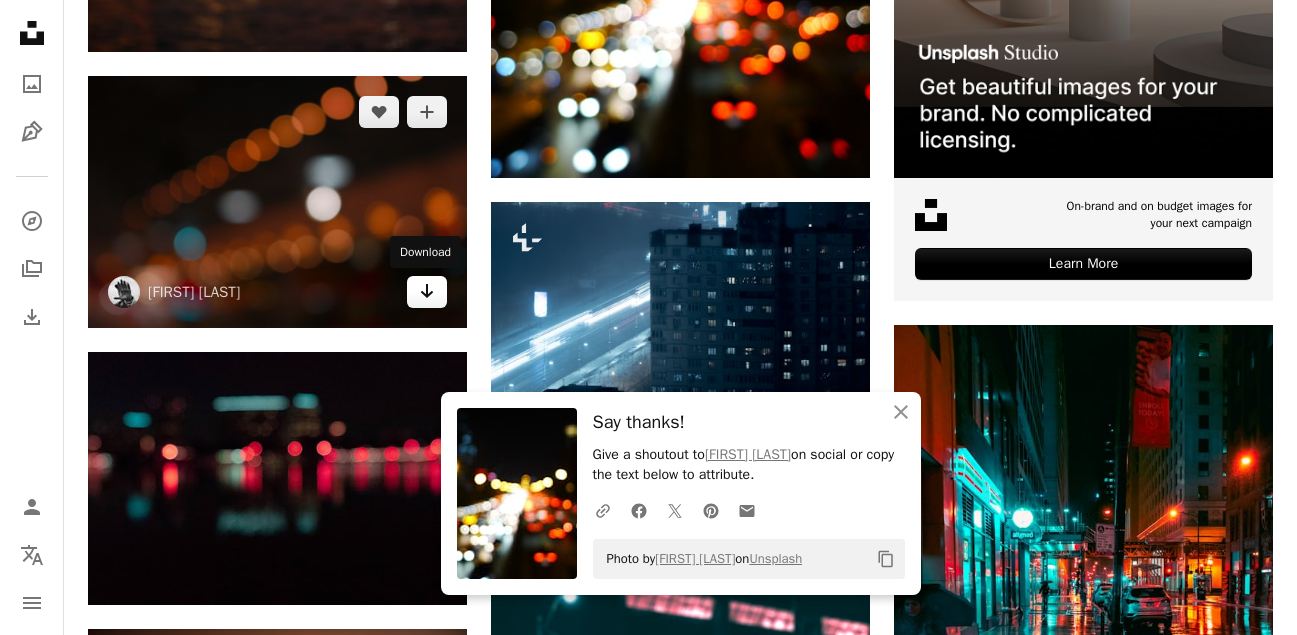 click on "Arrow pointing down" 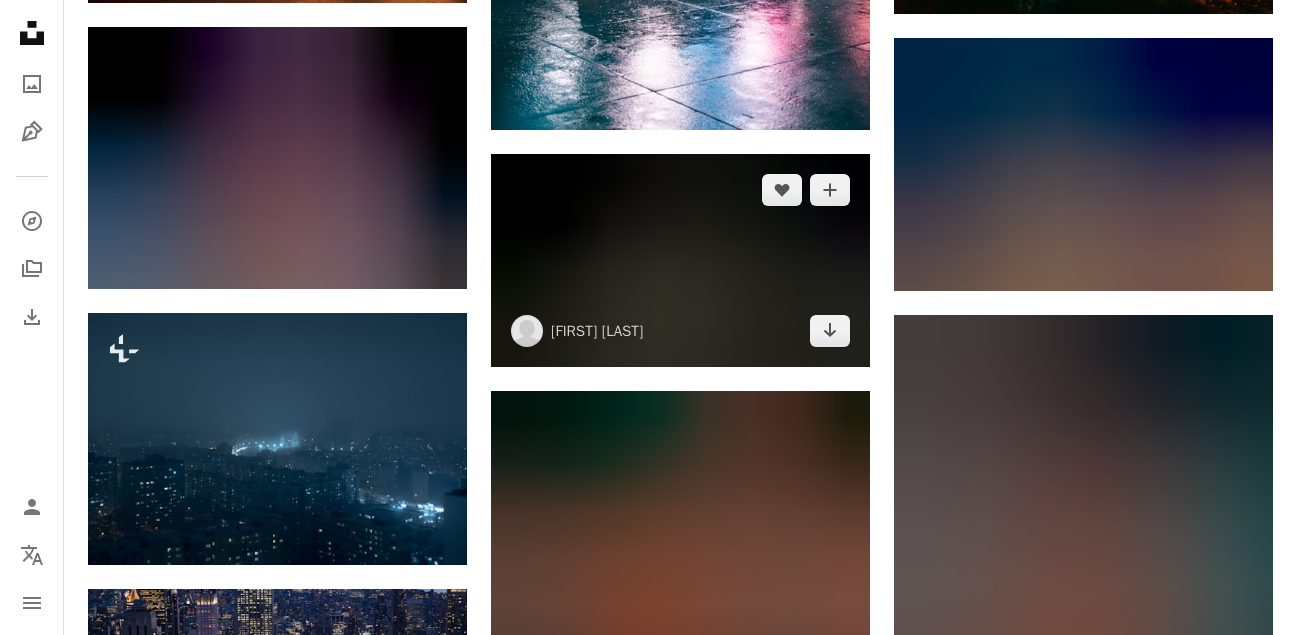 scroll, scrollTop: 1600, scrollLeft: 0, axis: vertical 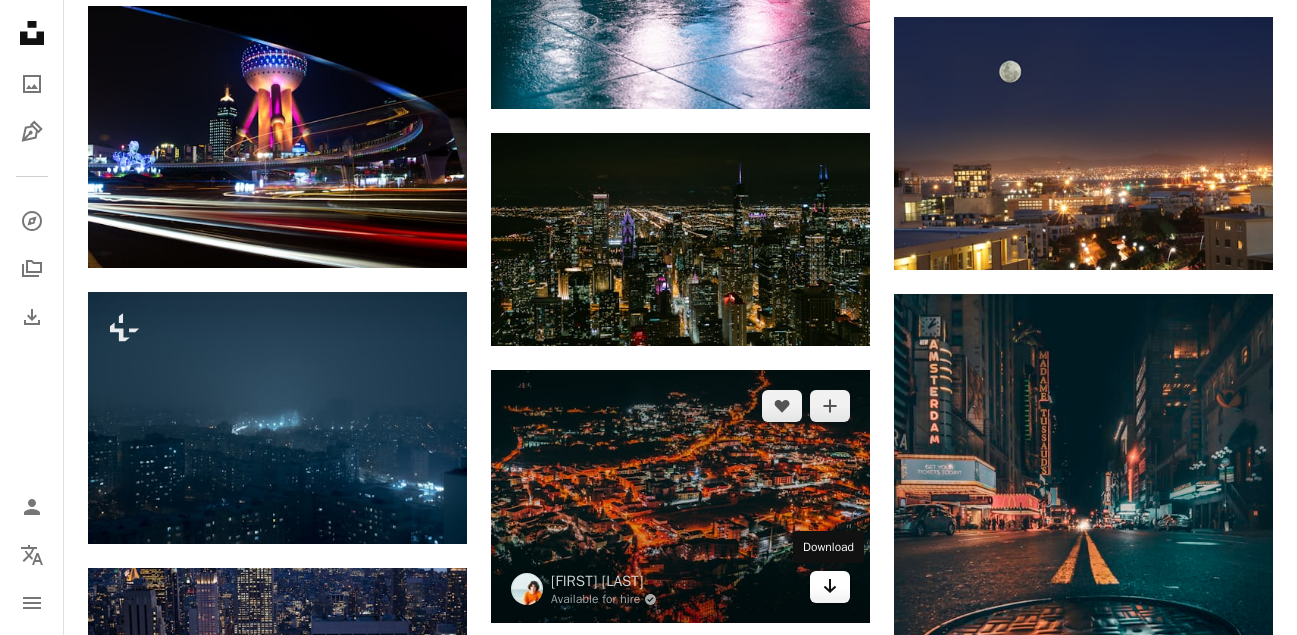 click on "Arrow pointing down" 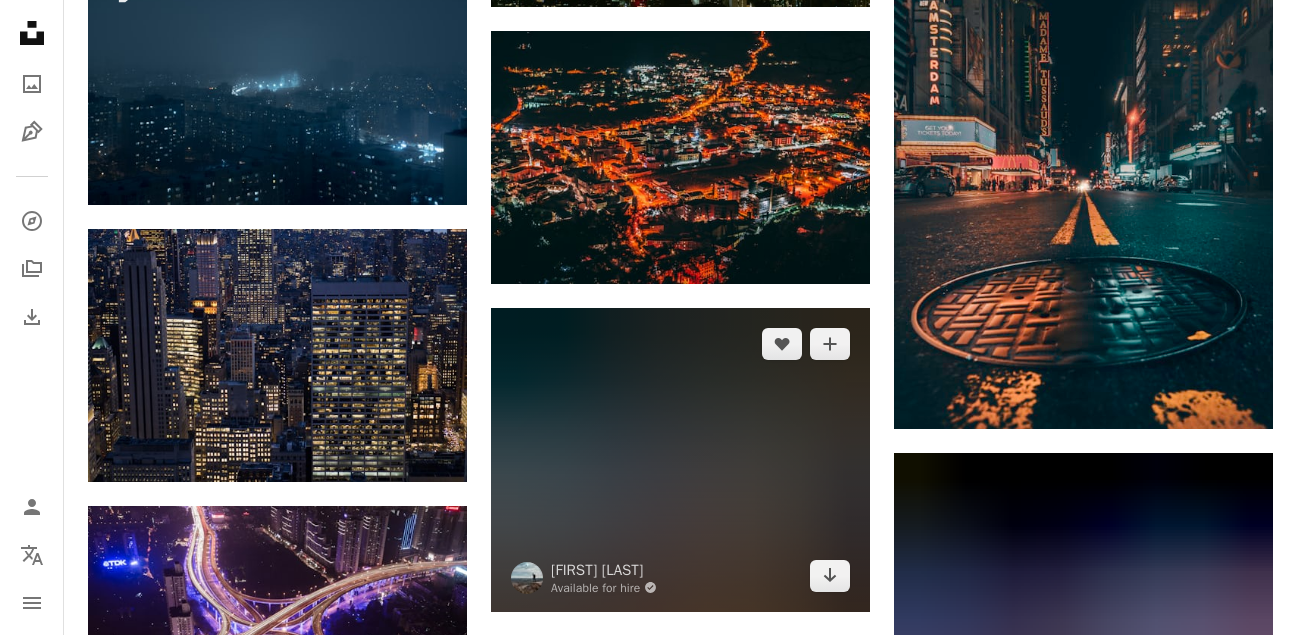 scroll, scrollTop: 2058, scrollLeft: 0, axis: vertical 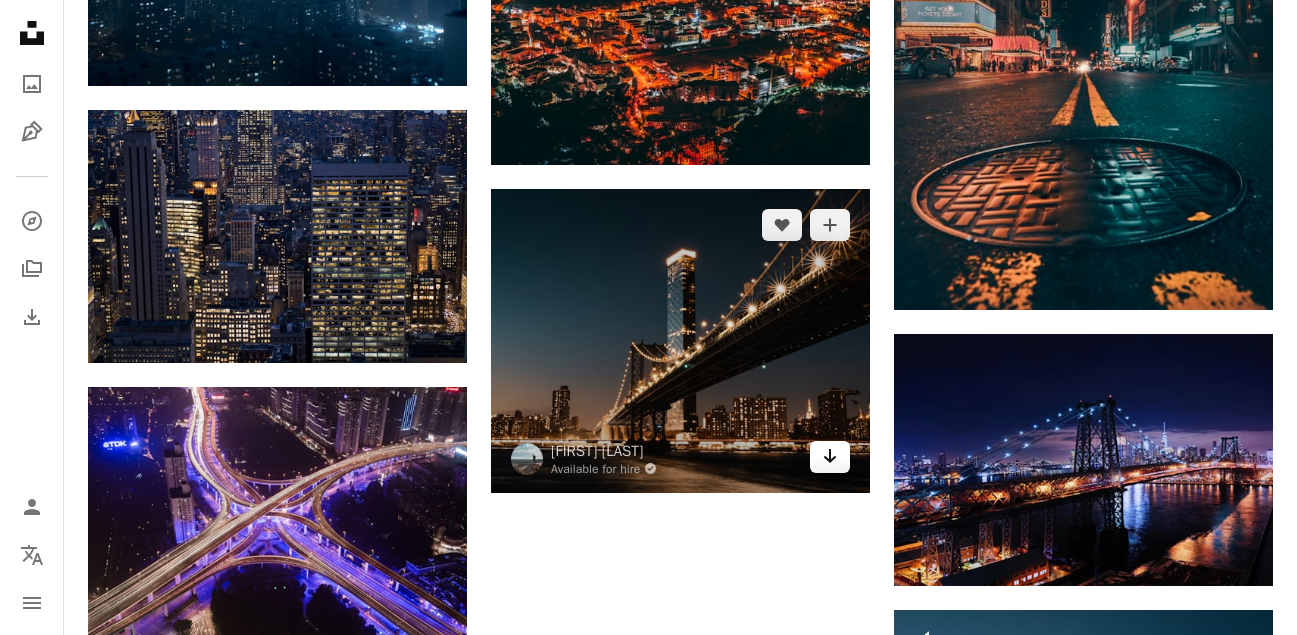 click 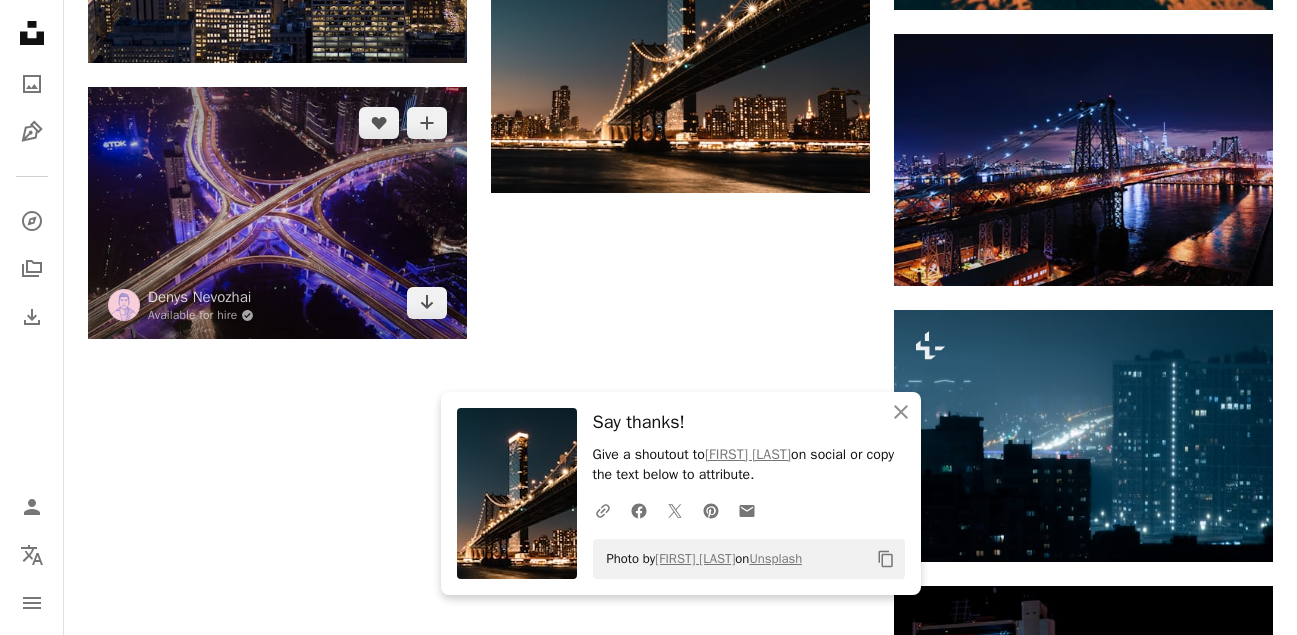 scroll, scrollTop: 1958, scrollLeft: 0, axis: vertical 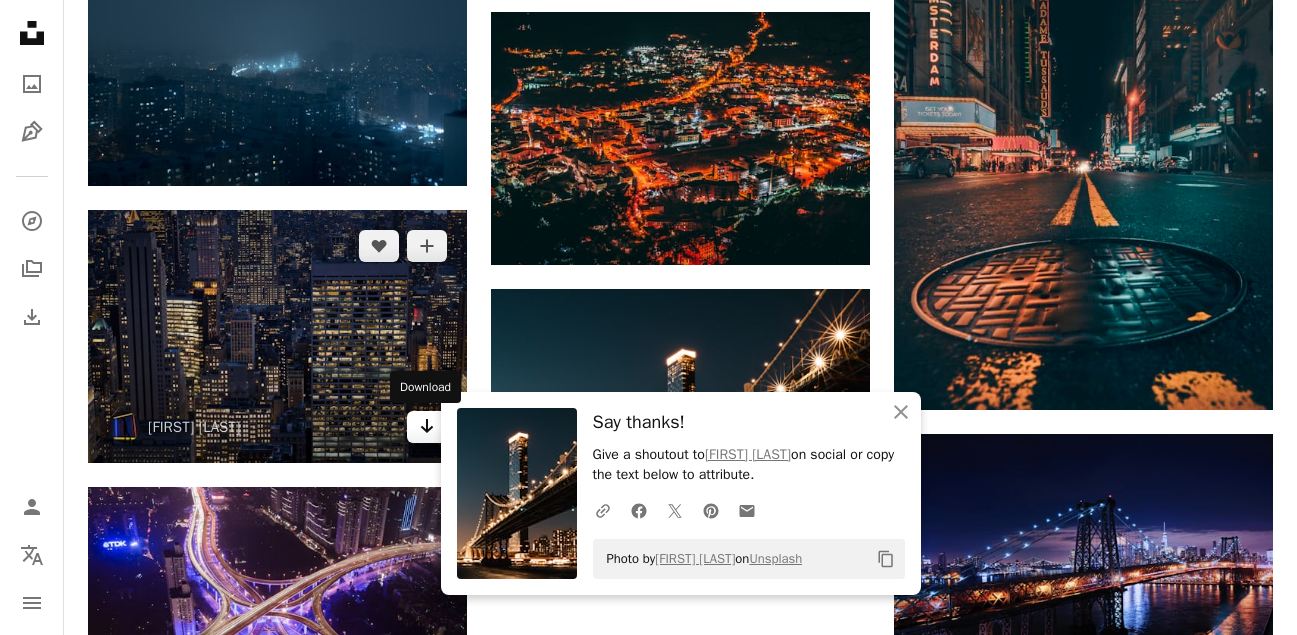click on "Arrow pointing down" at bounding box center [427, 427] 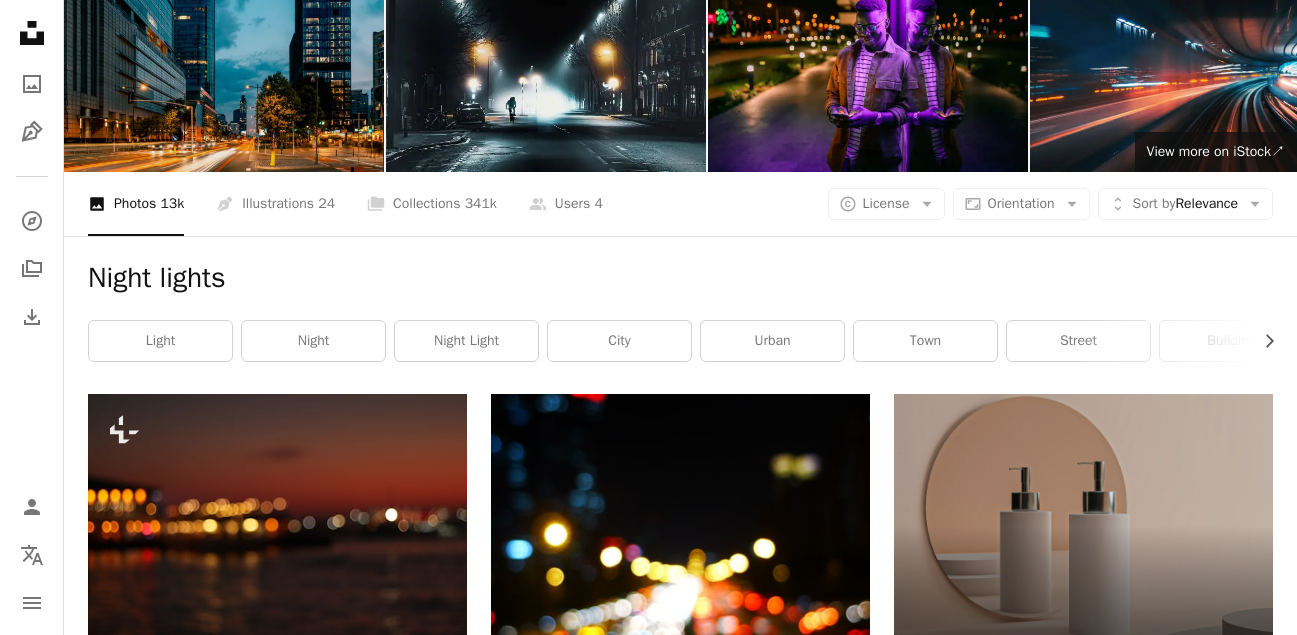 scroll, scrollTop: 0, scrollLeft: 0, axis: both 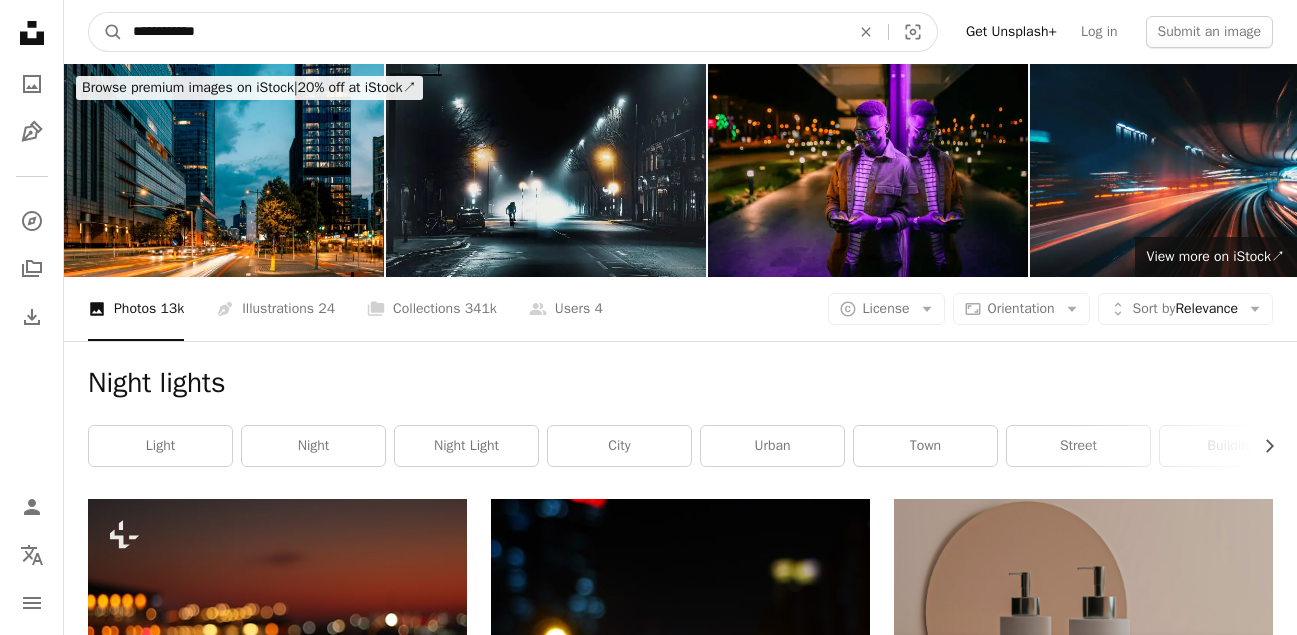 click on "**********" at bounding box center [483, 32] 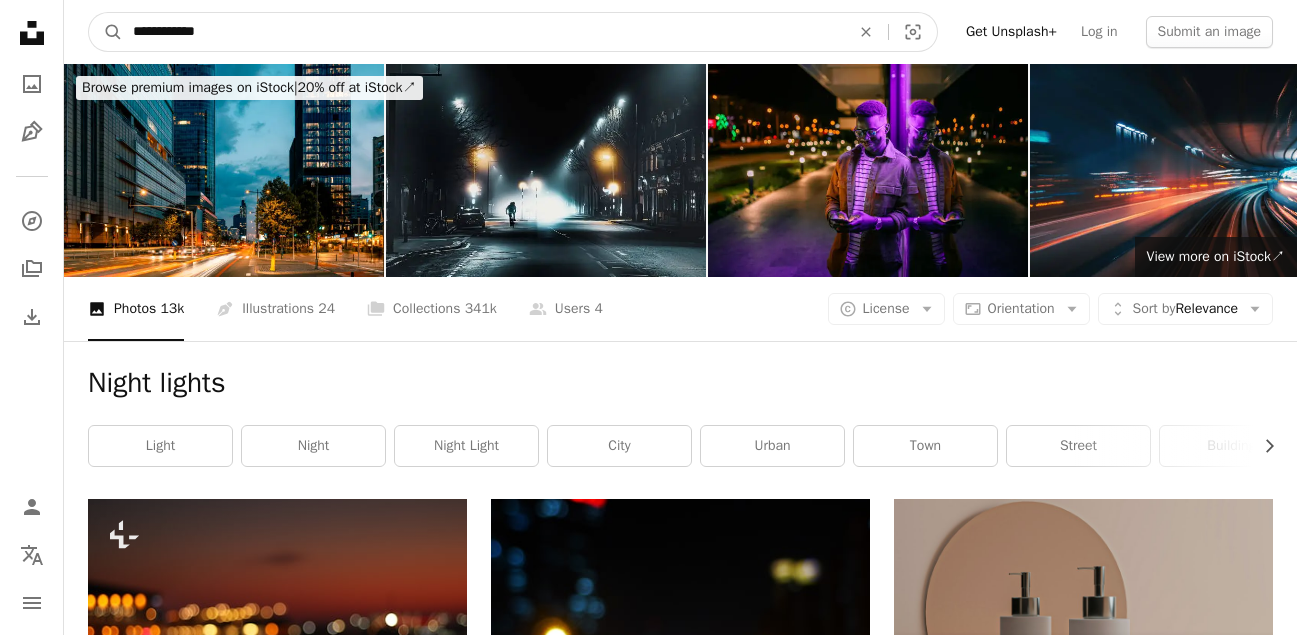 click on "**********" at bounding box center (483, 32) 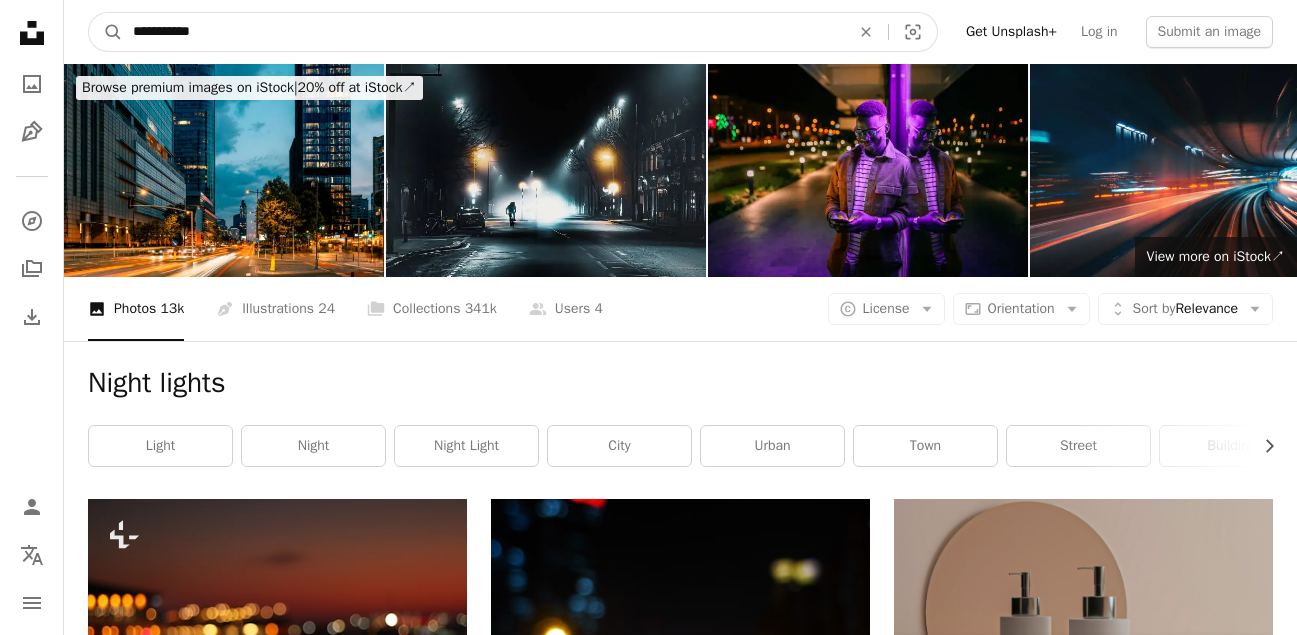 type on "**********" 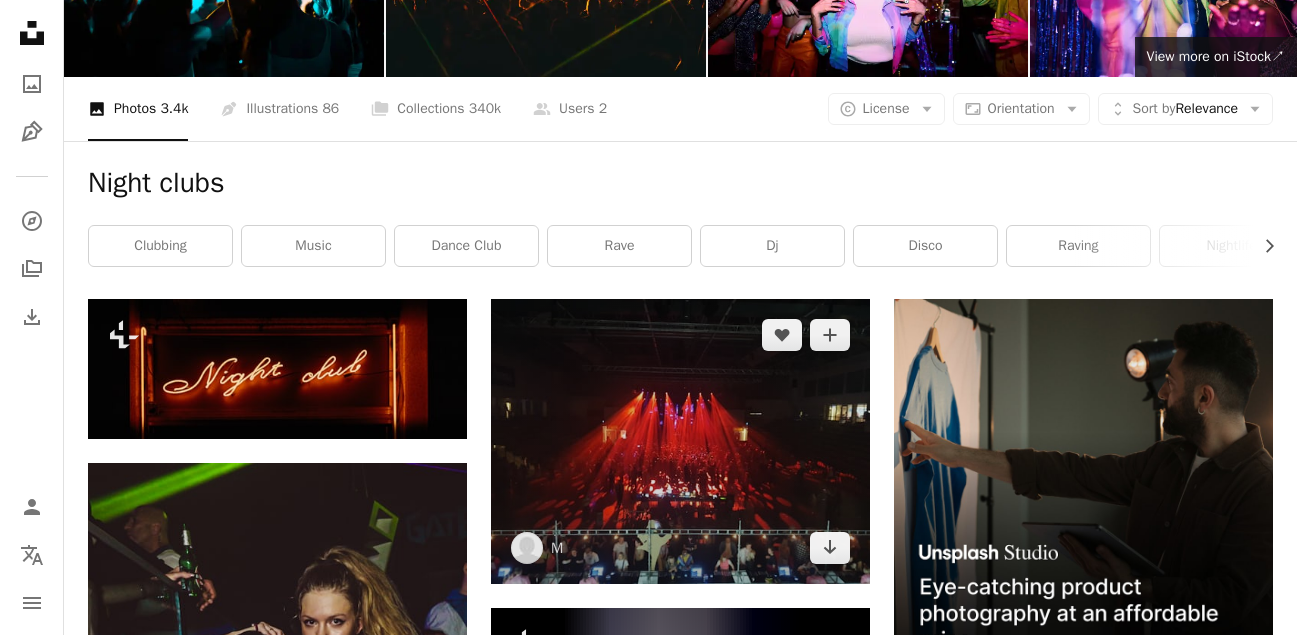 scroll, scrollTop: 400, scrollLeft: 0, axis: vertical 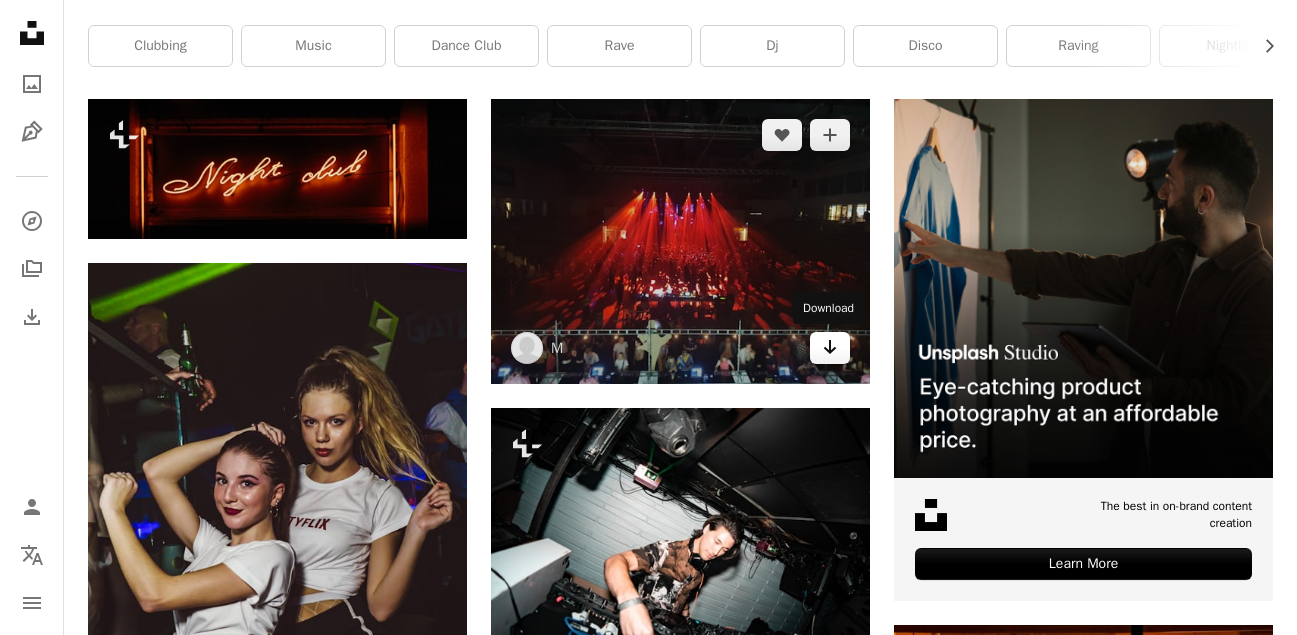 click on "Arrow pointing down" at bounding box center (830, 348) 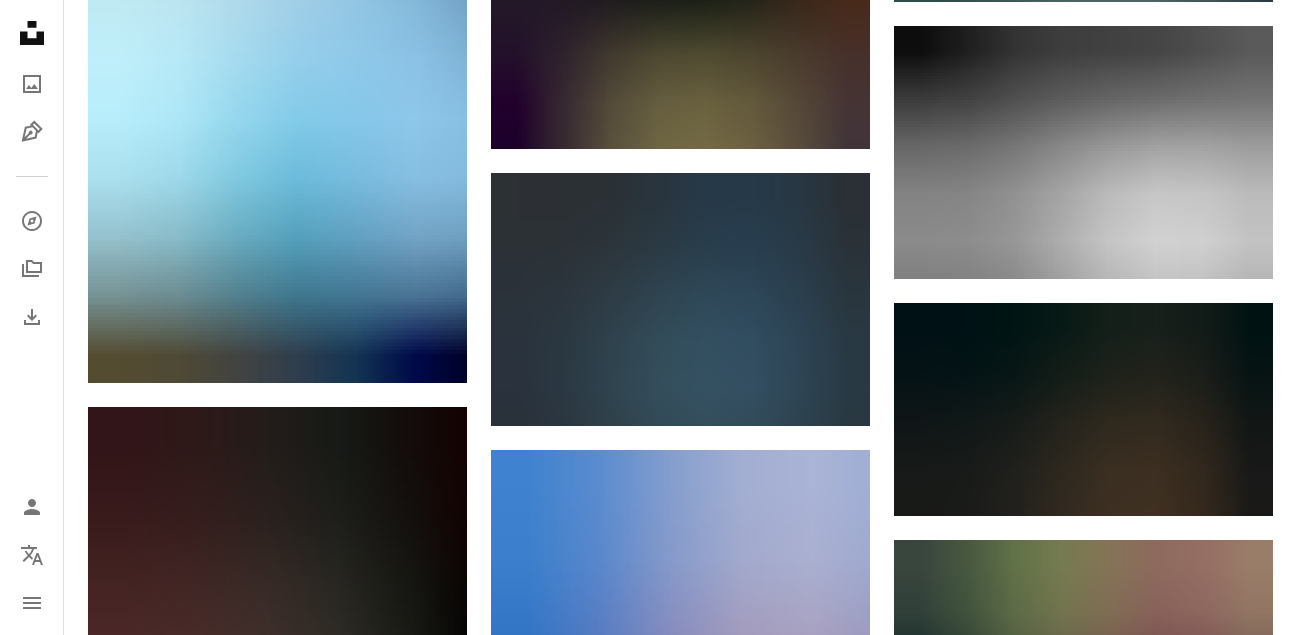 scroll, scrollTop: 2300, scrollLeft: 0, axis: vertical 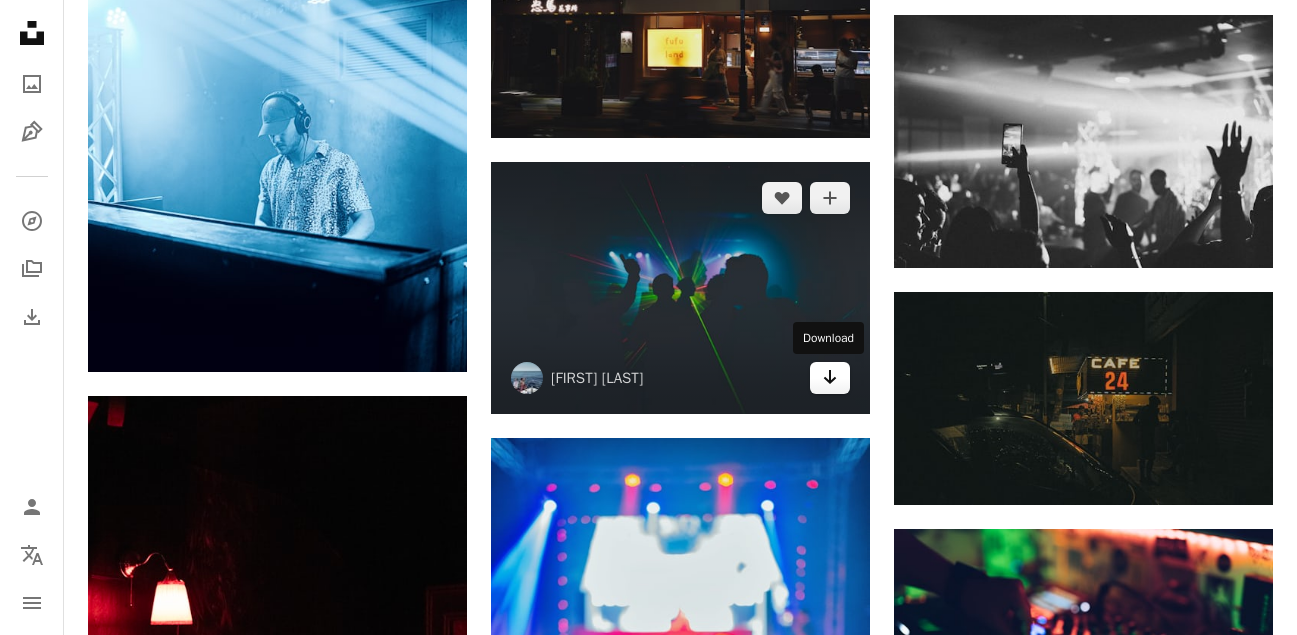 click 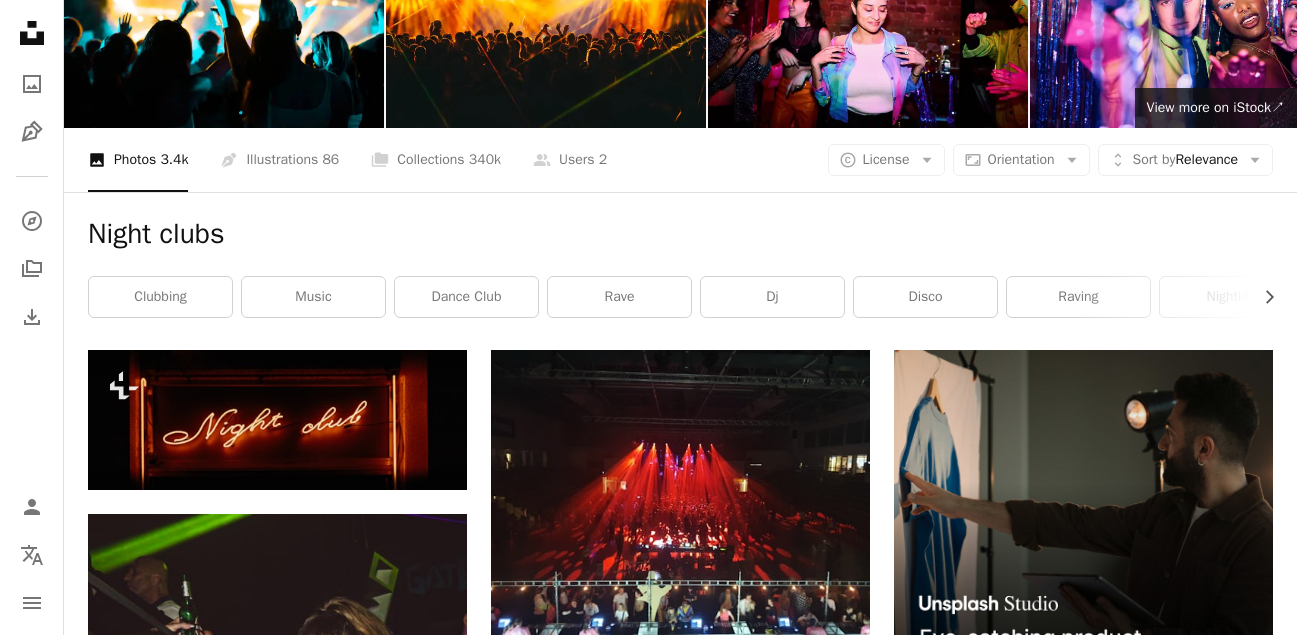 scroll, scrollTop: 0, scrollLeft: 0, axis: both 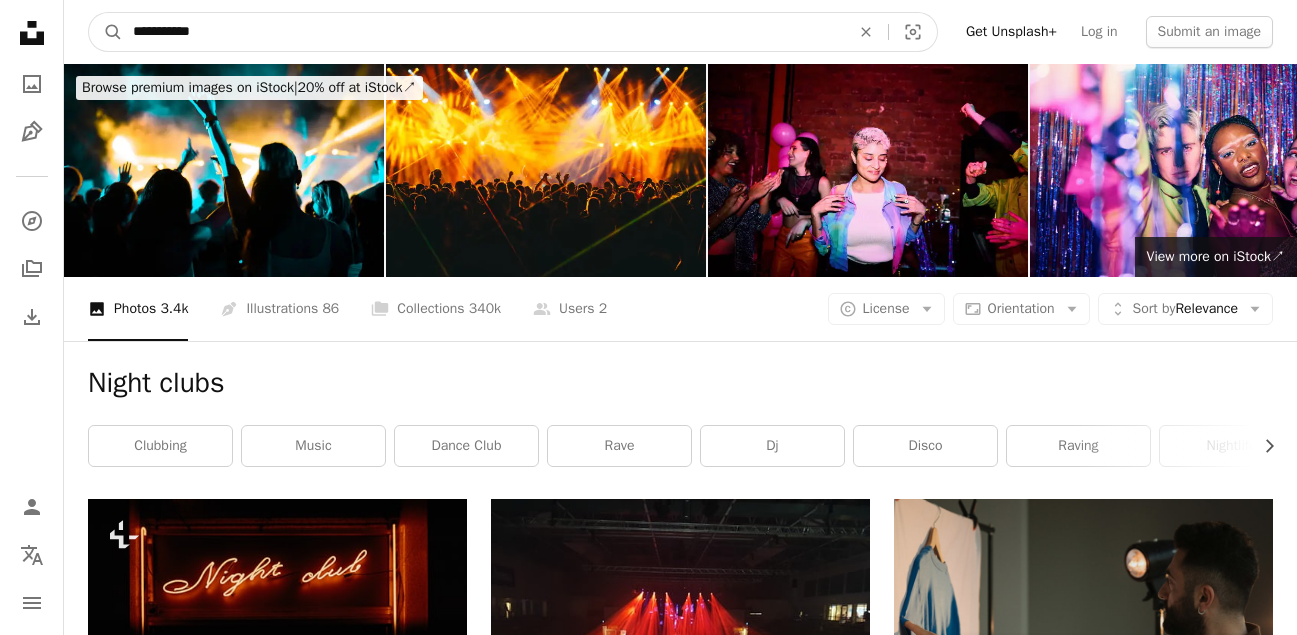 click on "**********" at bounding box center [483, 32] 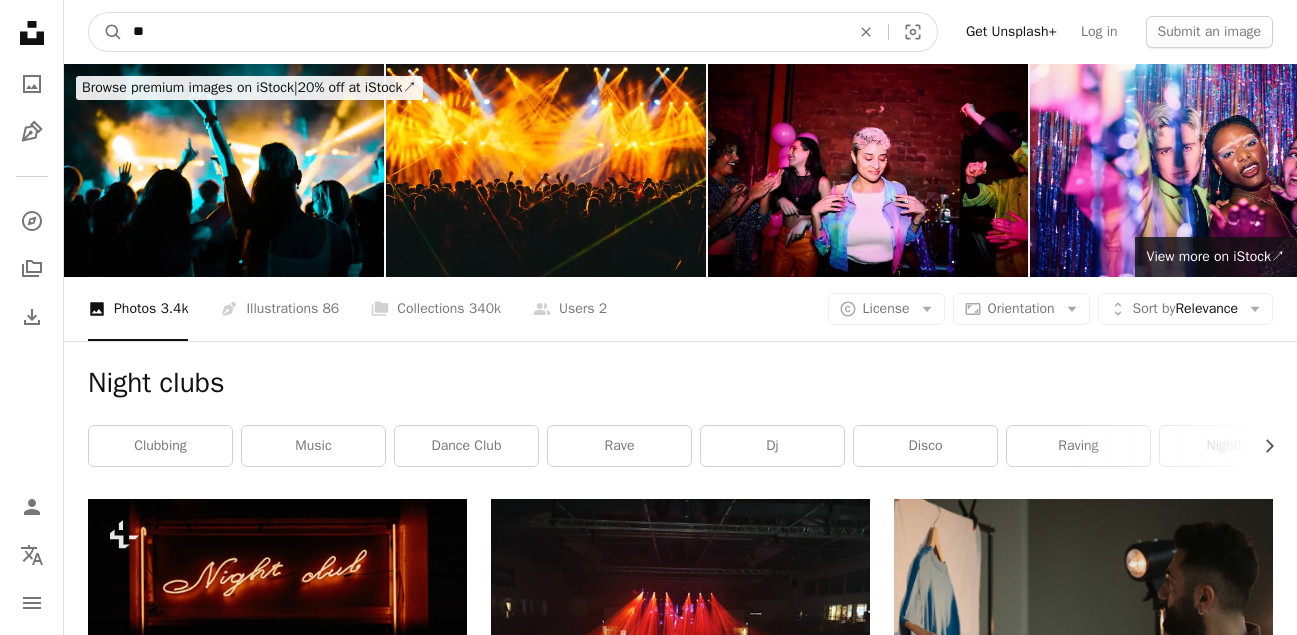 type on "*" 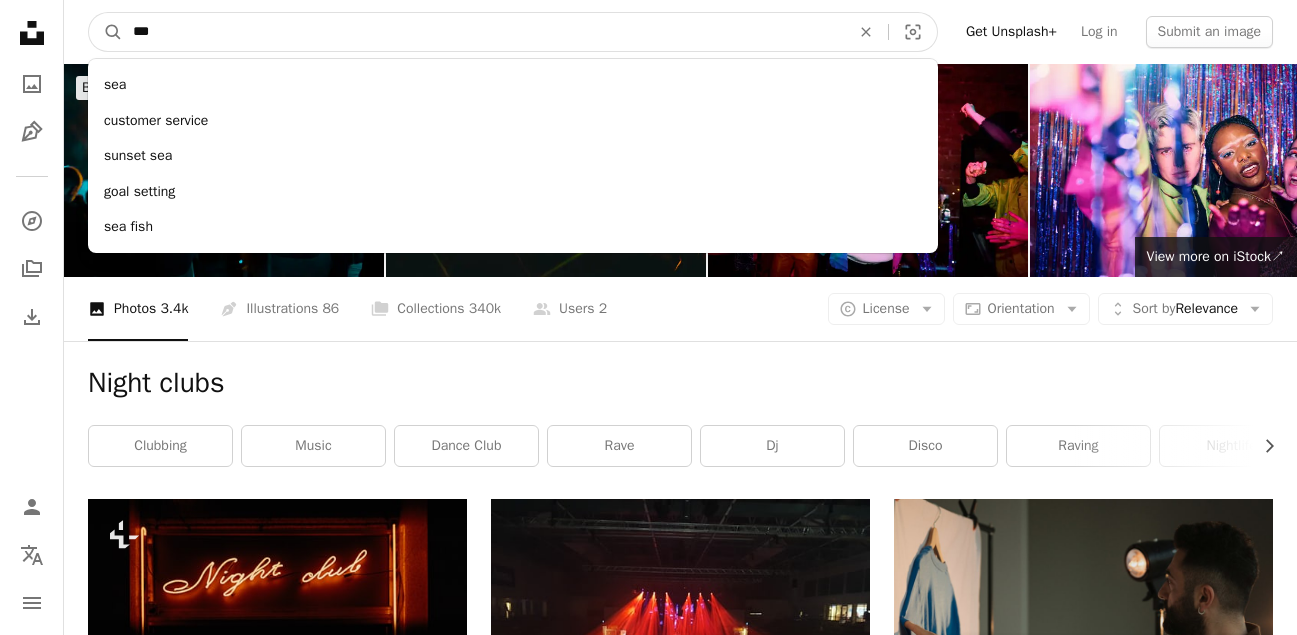 type on "***" 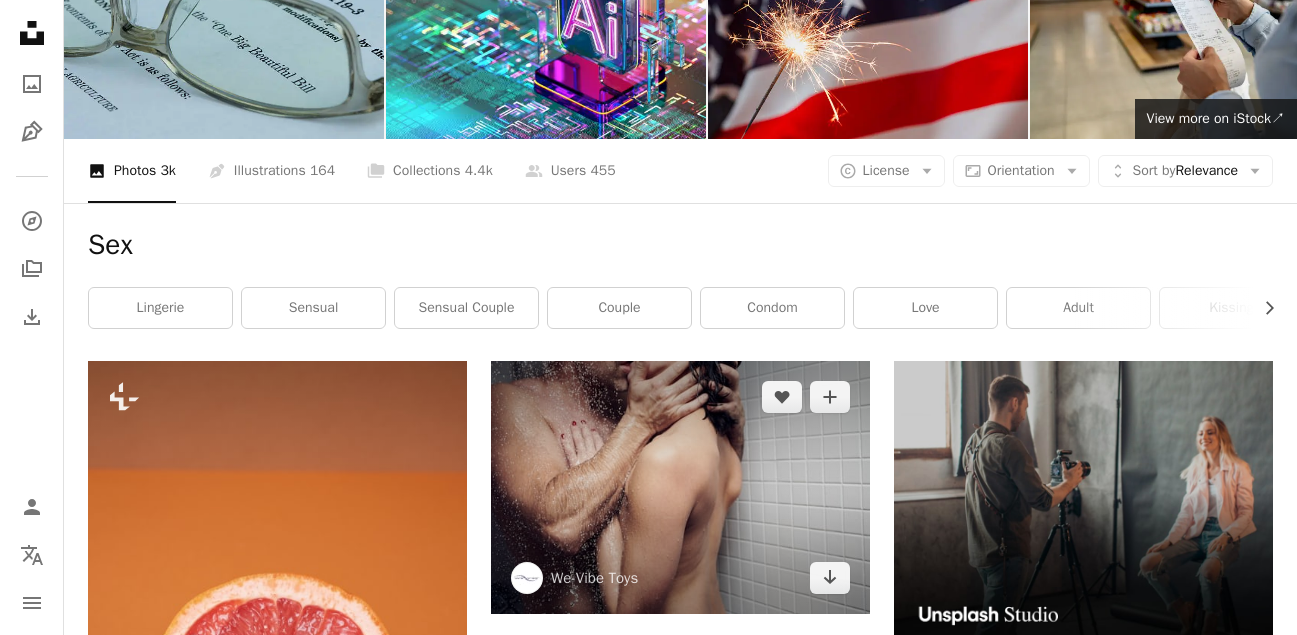 scroll, scrollTop: 0, scrollLeft: 0, axis: both 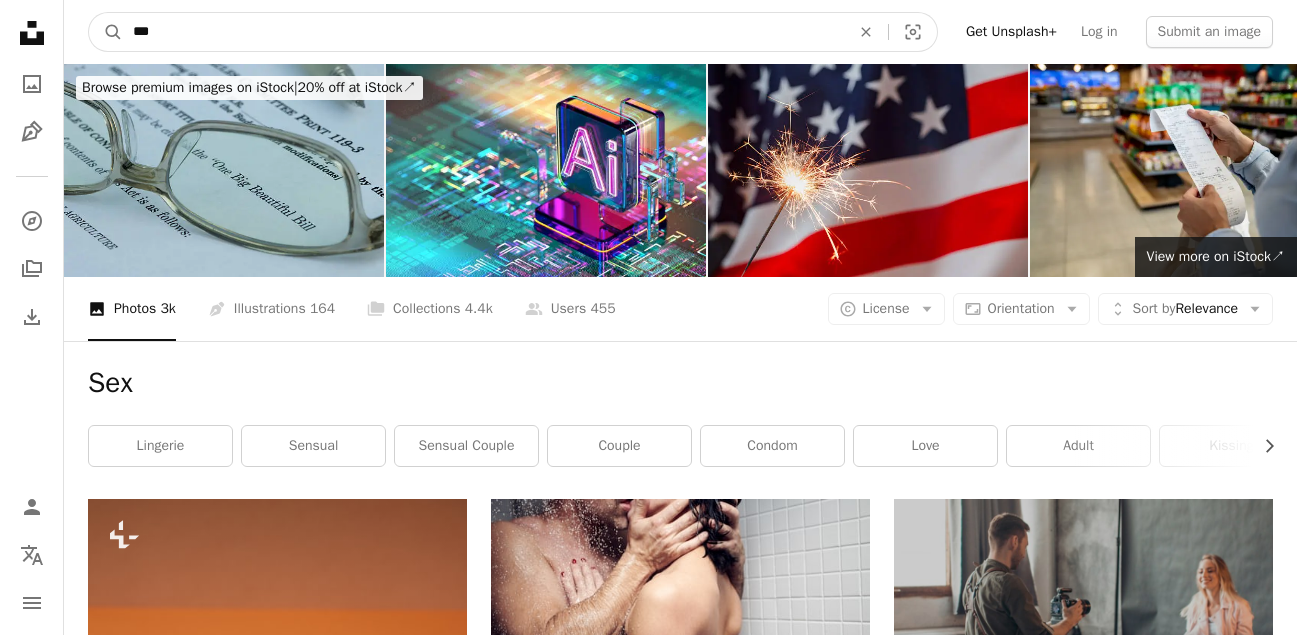 click on "***" at bounding box center [483, 32] 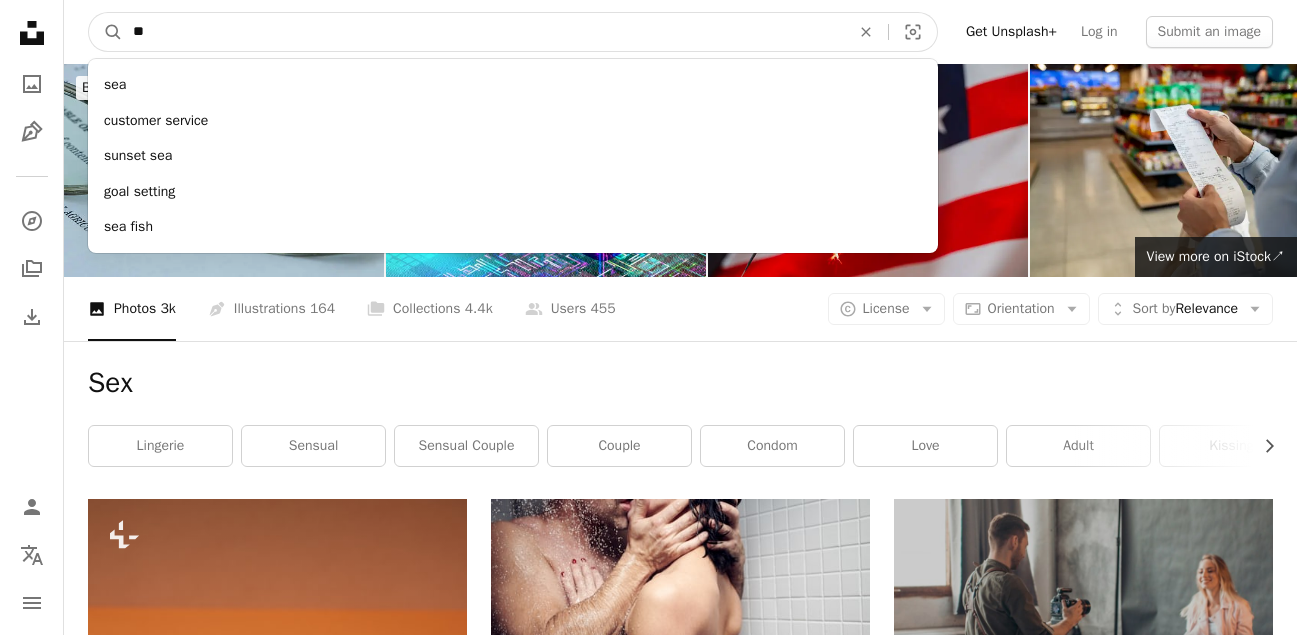 type on "*" 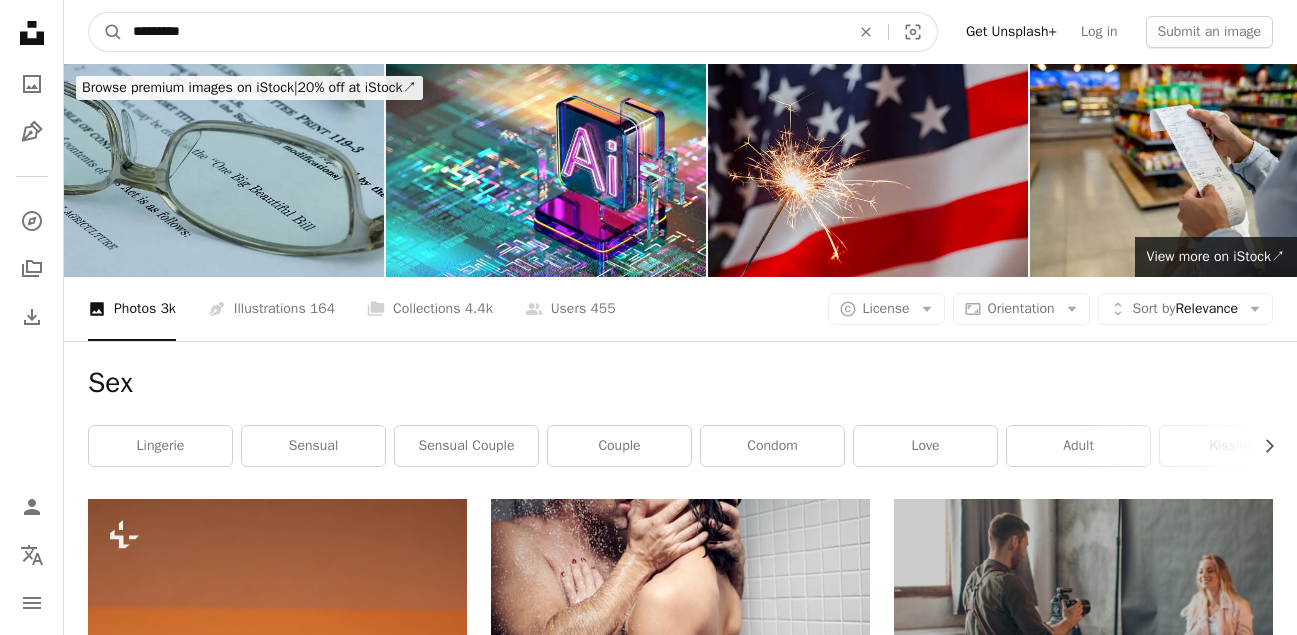type on "*********" 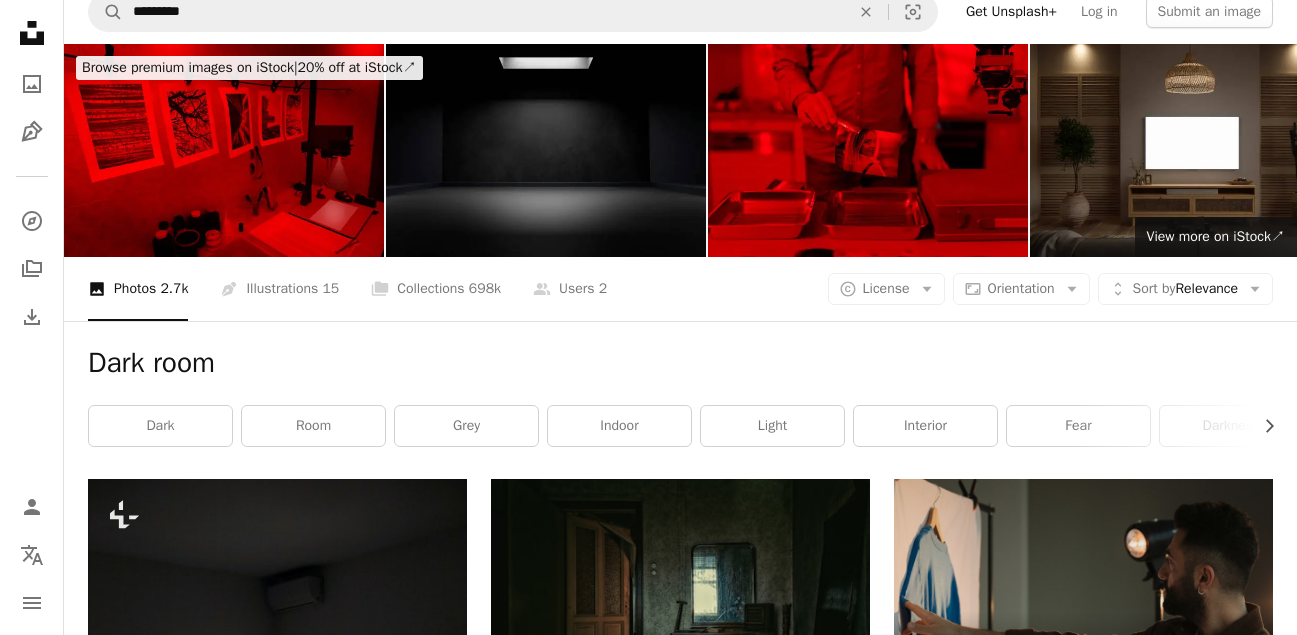 scroll, scrollTop: 0, scrollLeft: 0, axis: both 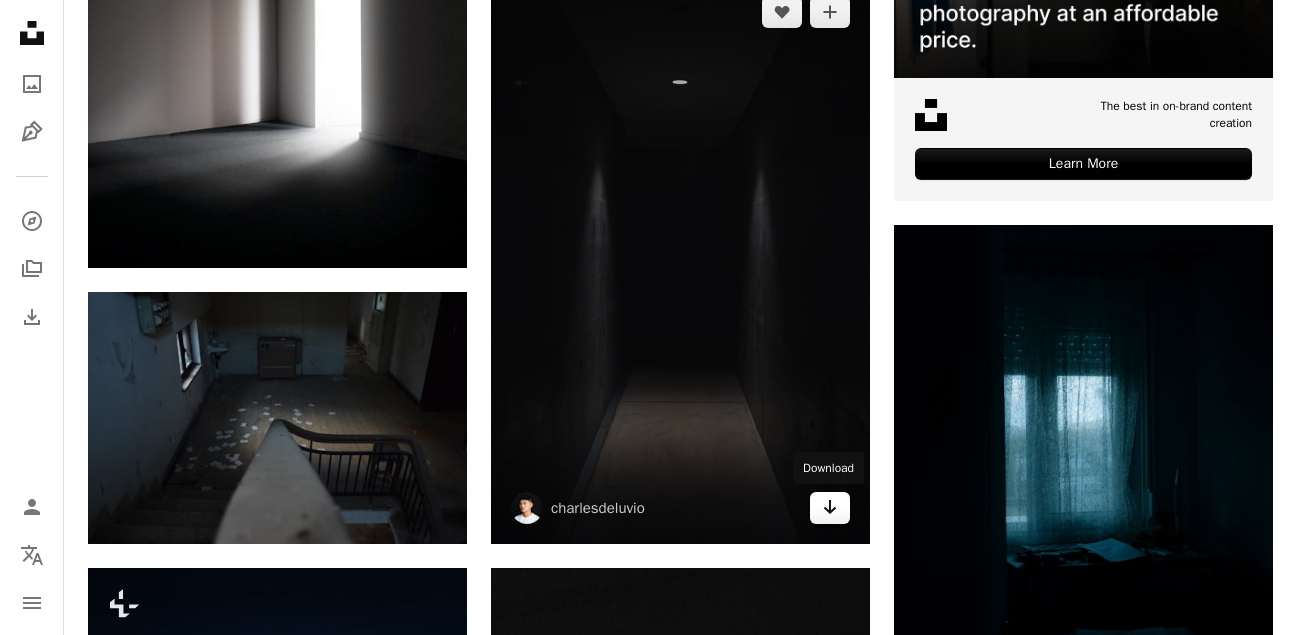 click on "Arrow pointing down" at bounding box center [830, 508] 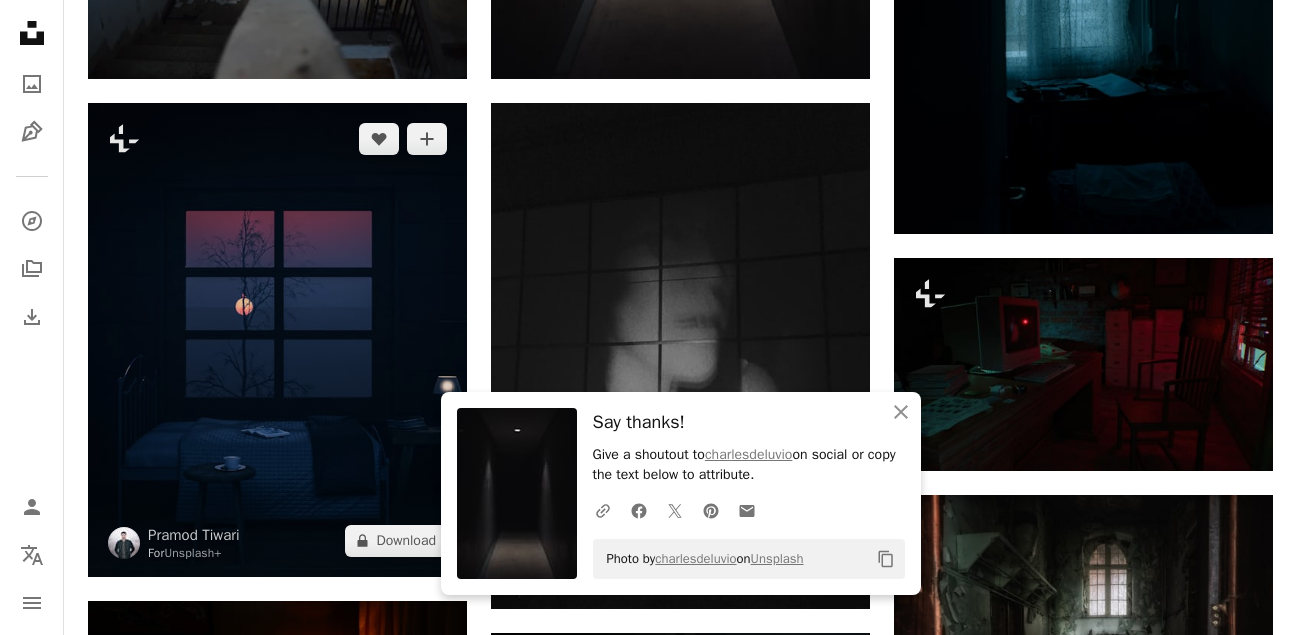 scroll, scrollTop: 1400, scrollLeft: 0, axis: vertical 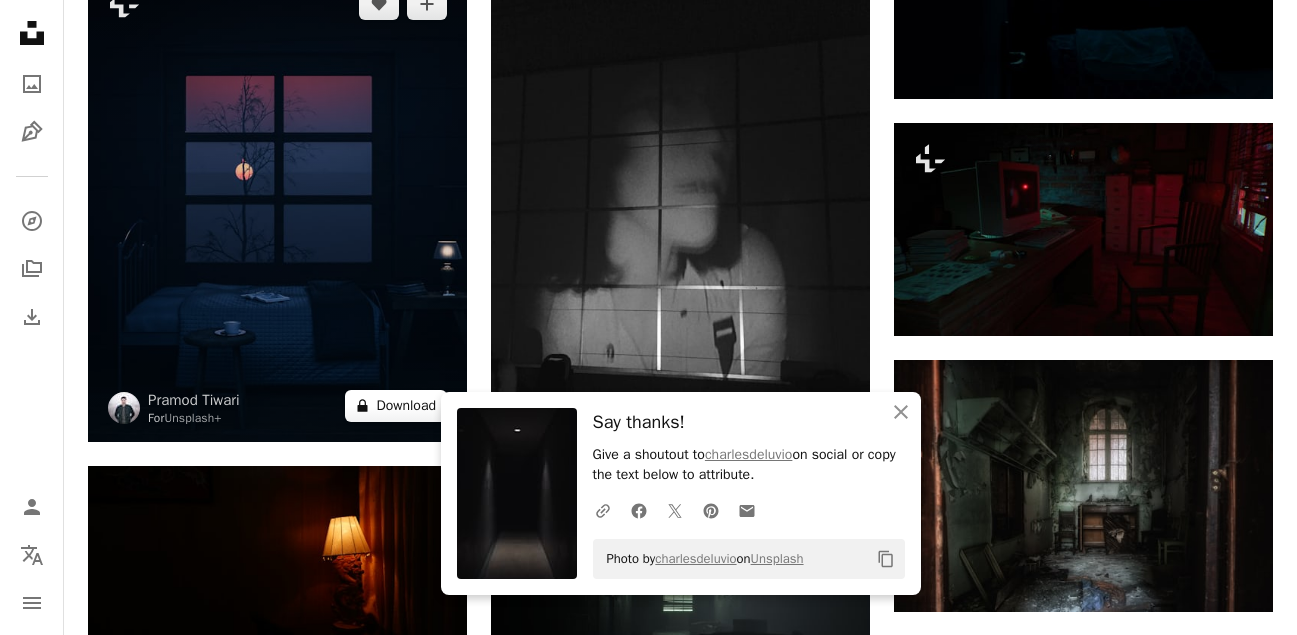 click on "A lock Download" at bounding box center [396, 406] 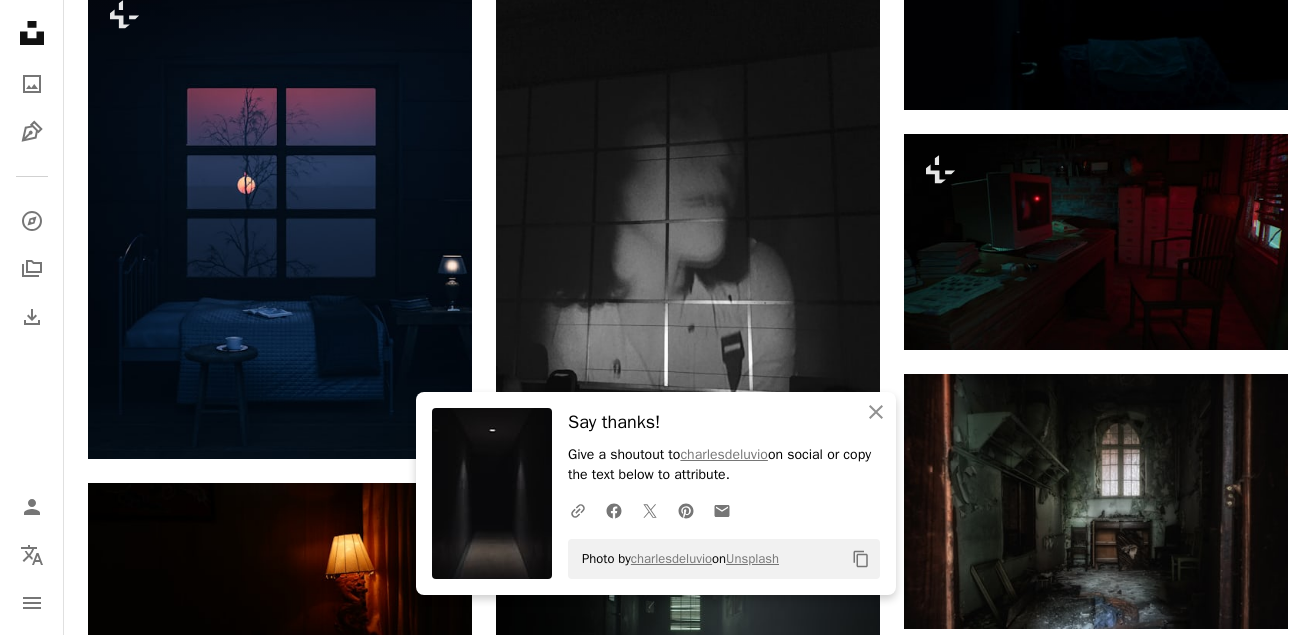 click on "Unsplash logo Unsplash Home A photo Pen Tool A compass A stack of folders Download Person Localization icon navigation menu A magnifying glass ********* An X shape Visual search Get Unsplash+ Log in Submit an image Browse premium images on iStock  |  20% off at iStock  ↗ Browse premium images on iStock 20% off at iStock  ↗ View more  ↗ View more on iStock  ↗ A photo Photos   2.7k Pen Tool Illustrations   15 A stack of folders Collections   698k A group of people Users   2 A copyright icon © License Arrow down Aspect ratio Orientation Arrow down Unfold Sort by  Relevance Arrow down Filters Filters Dark room Chevron right dark room grey indoor light interior fear darkness creepy scary window door Plus sign for Unsplash+ A heart A plus sign Janke Laskowski For  Unsplash+ A lock Download A heart A plus sign Greg Panagiotoglou Arrow pointing down Plus sign for Unsplash+ A heart A plus sign Pramod Tiwari For  Unsplash+ A lock Download A heart A plus sign Arun Anoop Available for hire A heart A heart" at bounding box center (656, 1011) 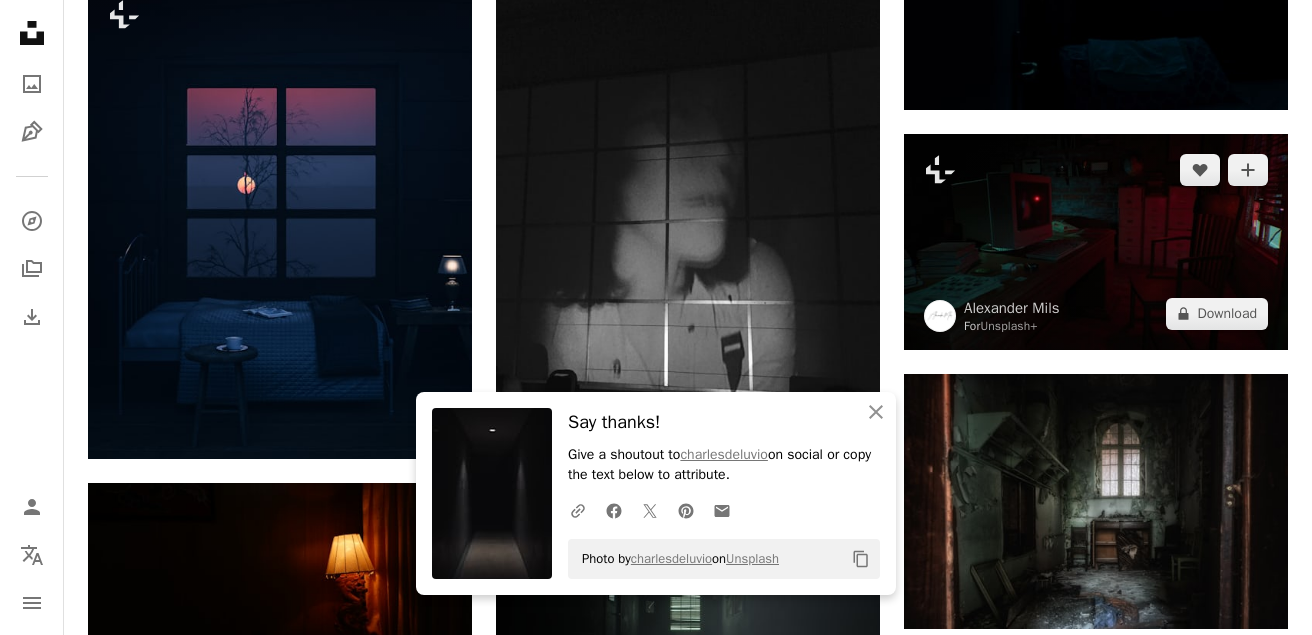 click on "An X shape An X shape Close Say thanks! Give a shoutout to  [PERSON]  on social or copy the text below to attribute. A URL sharing icon (chains) Facebook icon X (formerly Twitter) icon Pinterest icon An envelope Photo by  [PERSON]  on  Unsplash
Copy content Premium, ready to use images. Get unlimited access. A plus sign Members-only content added monthly A plus sign Unlimited royalty-free downloads A plus sign Illustrations  New A plus sign Enhanced legal protections yearly 66%  off monthly $12   $4 USD per month * Get  Unsplash+ * When paid annually, billed upfront  $48 Taxes where applicable. Renews automatically. Cancel anytime." at bounding box center [656, 3740] 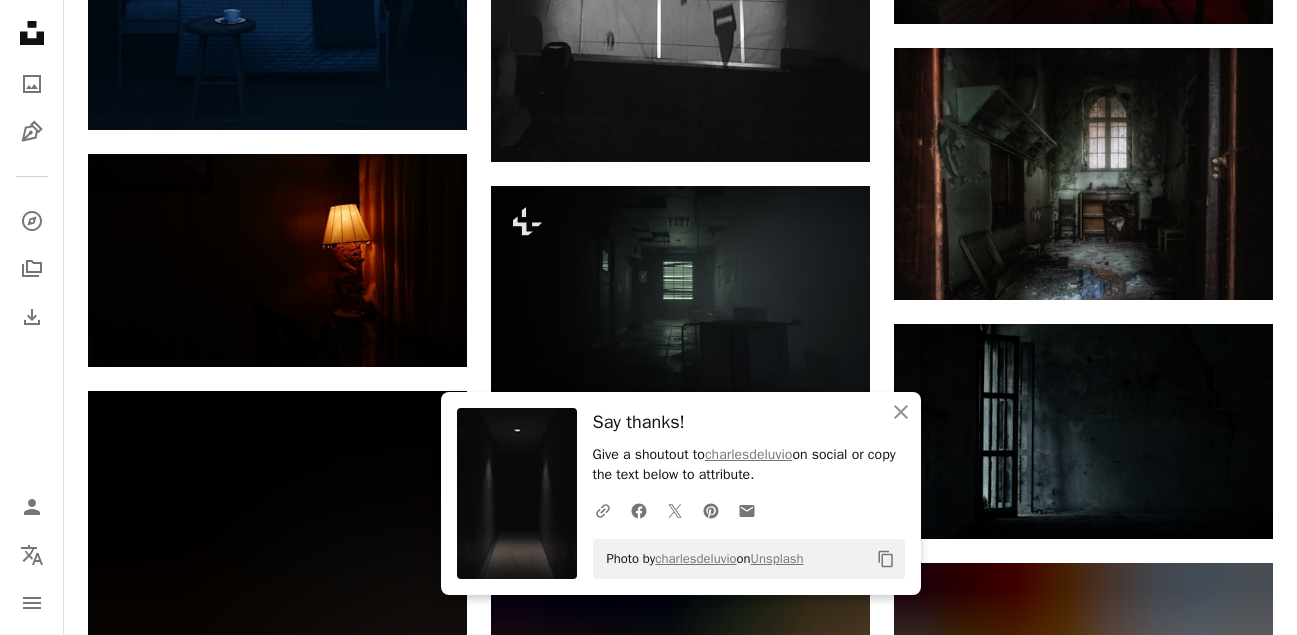 scroll, scrollTop: 1700, scrollLeft: 0, axis: vertical 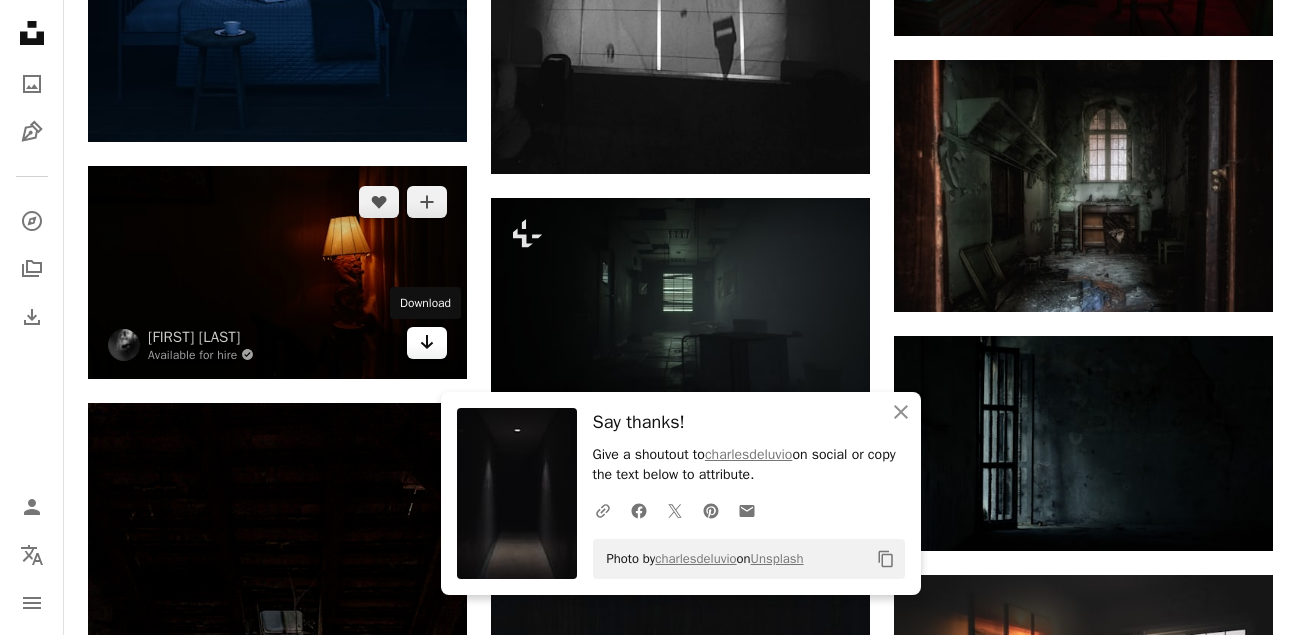 click on "Arrow pointing down" 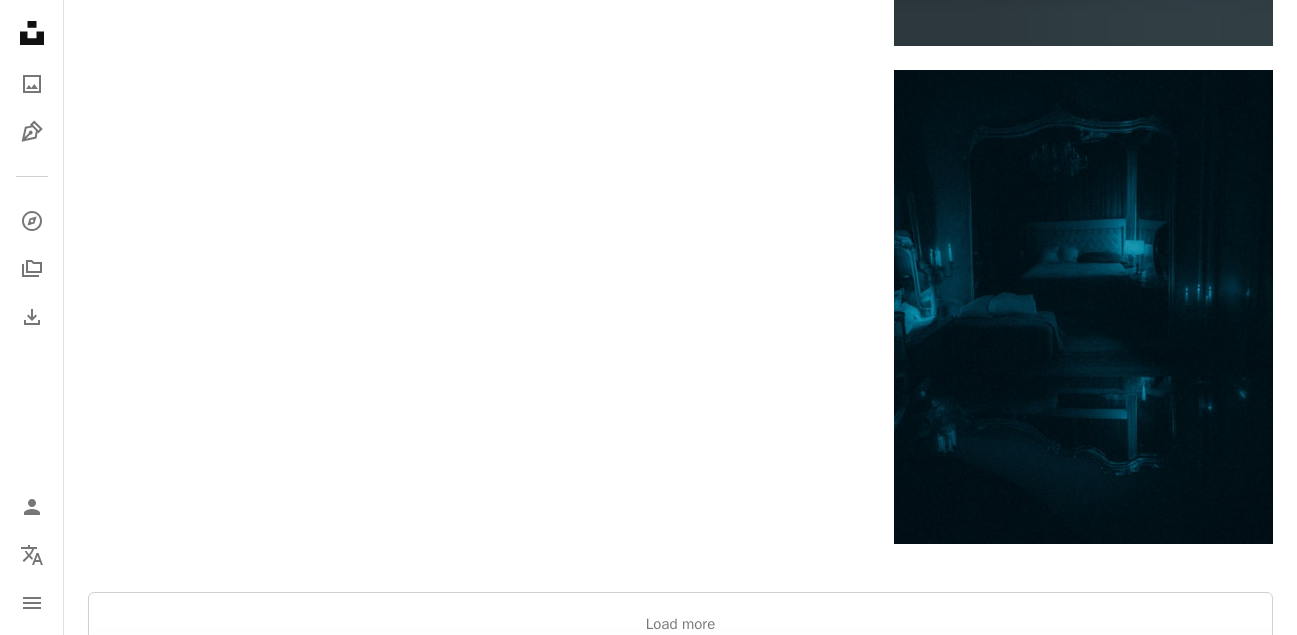 scroll, scrollTop: 3400, scrollLeft: 0, axis: vertical 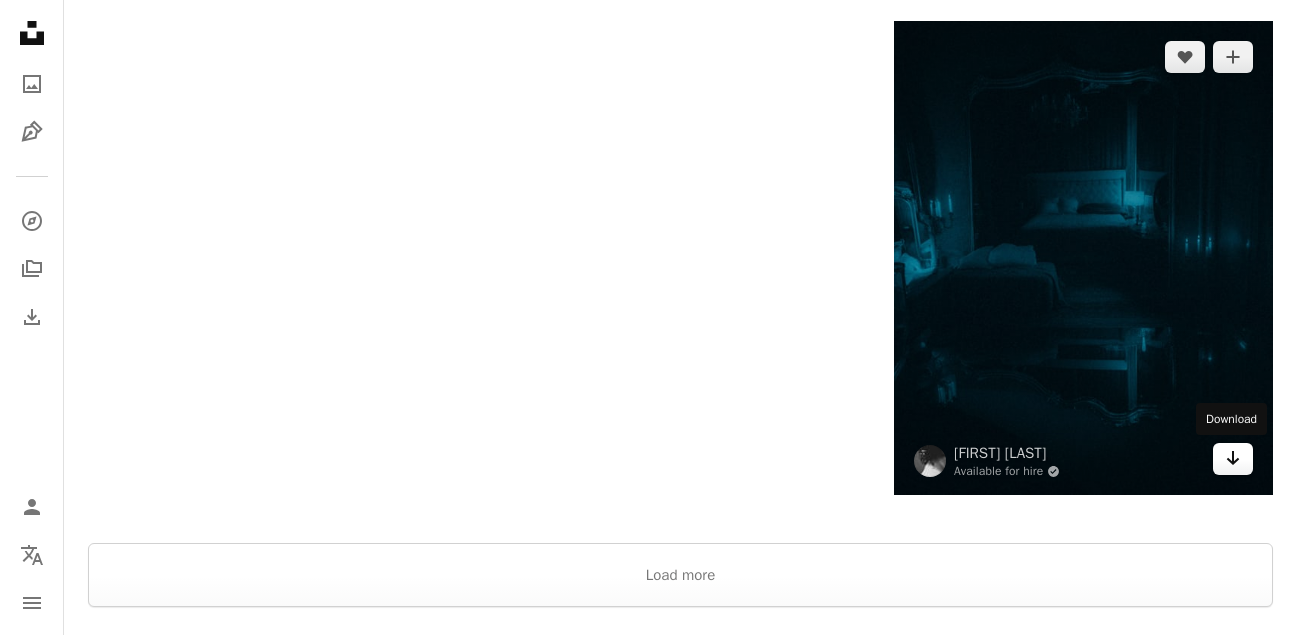 click on "Arrow pointing down" 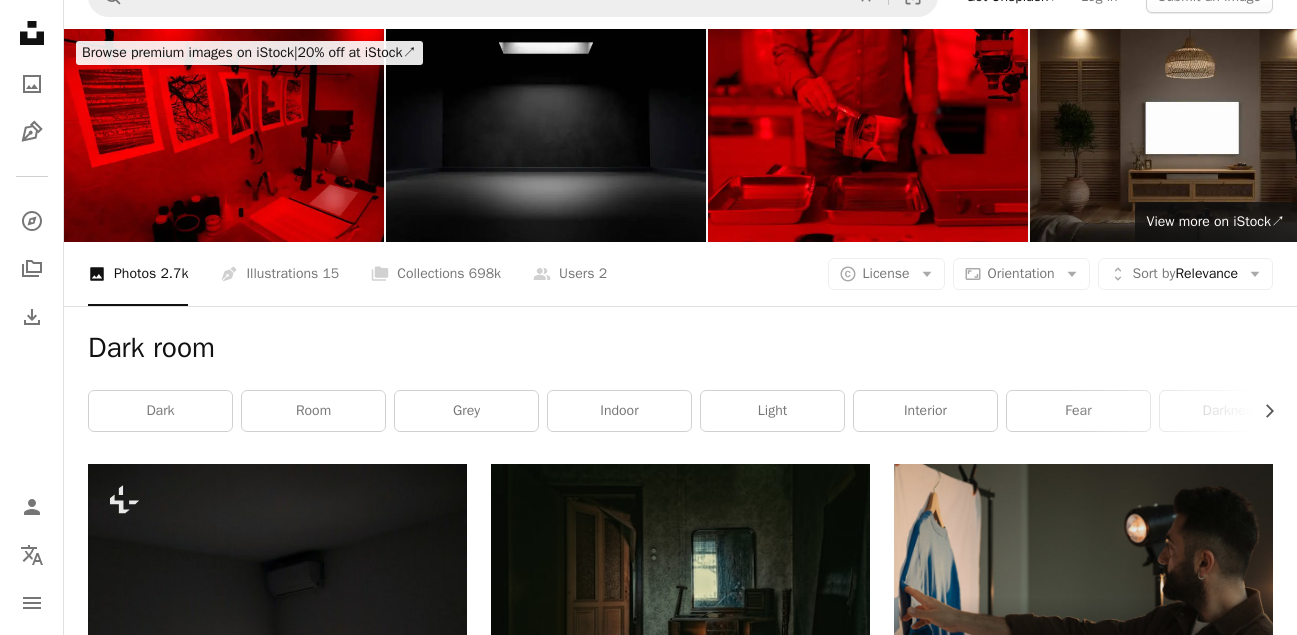 scroll, scrollTop: 0, scrollLeft: 0, axis: both 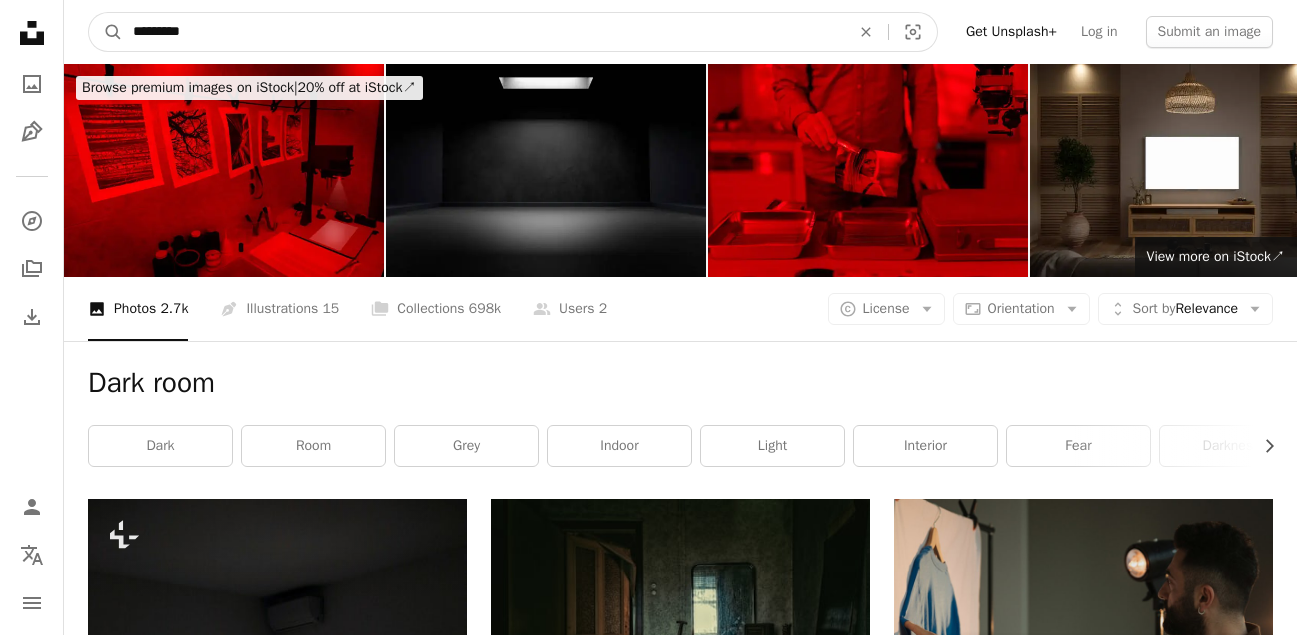 click on "*********" at bounding box center (483, 32) 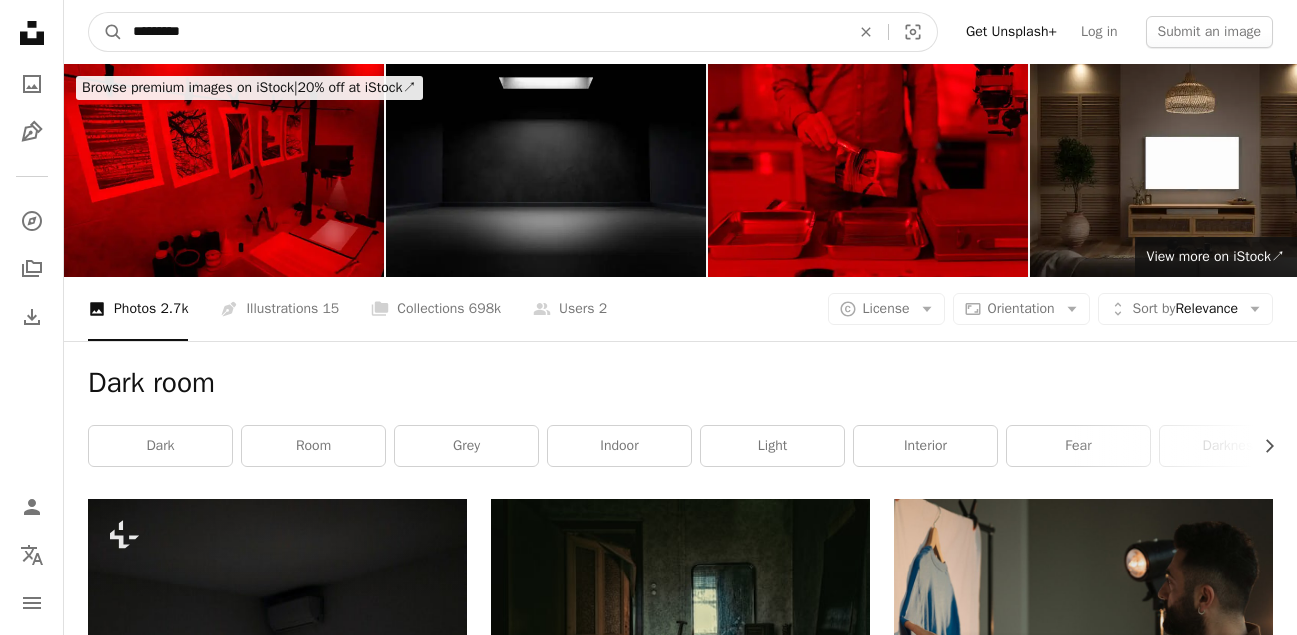 click on "*********" at bounding box center [483, 32] 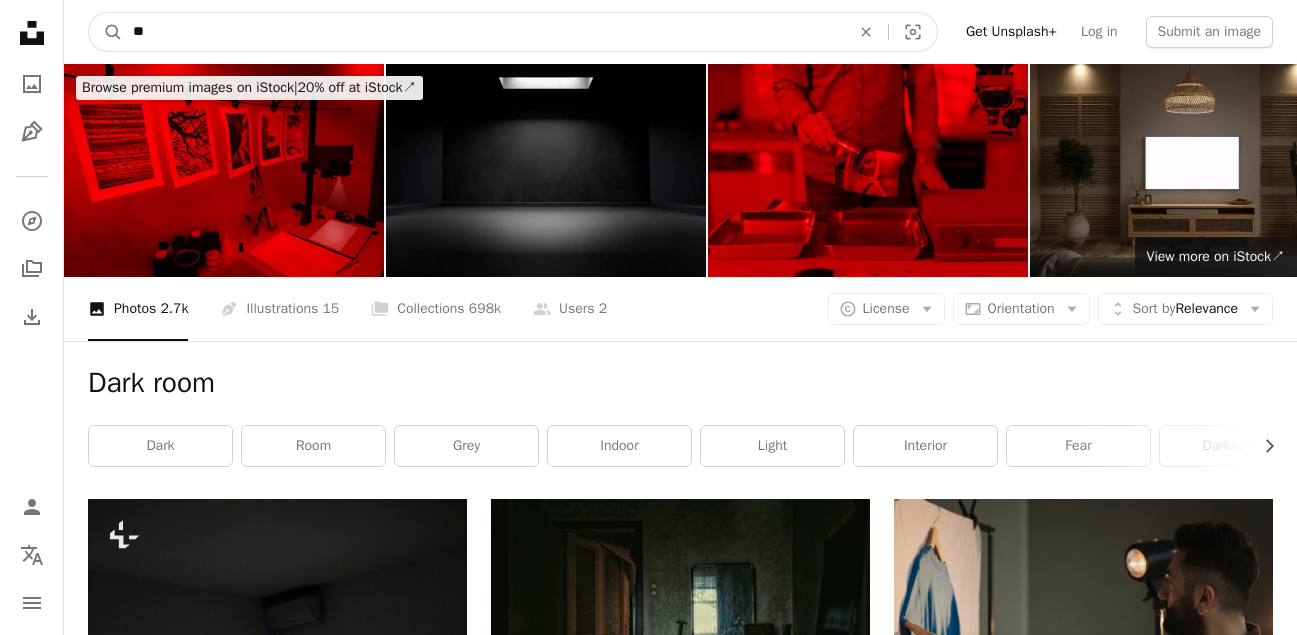 type on "*" 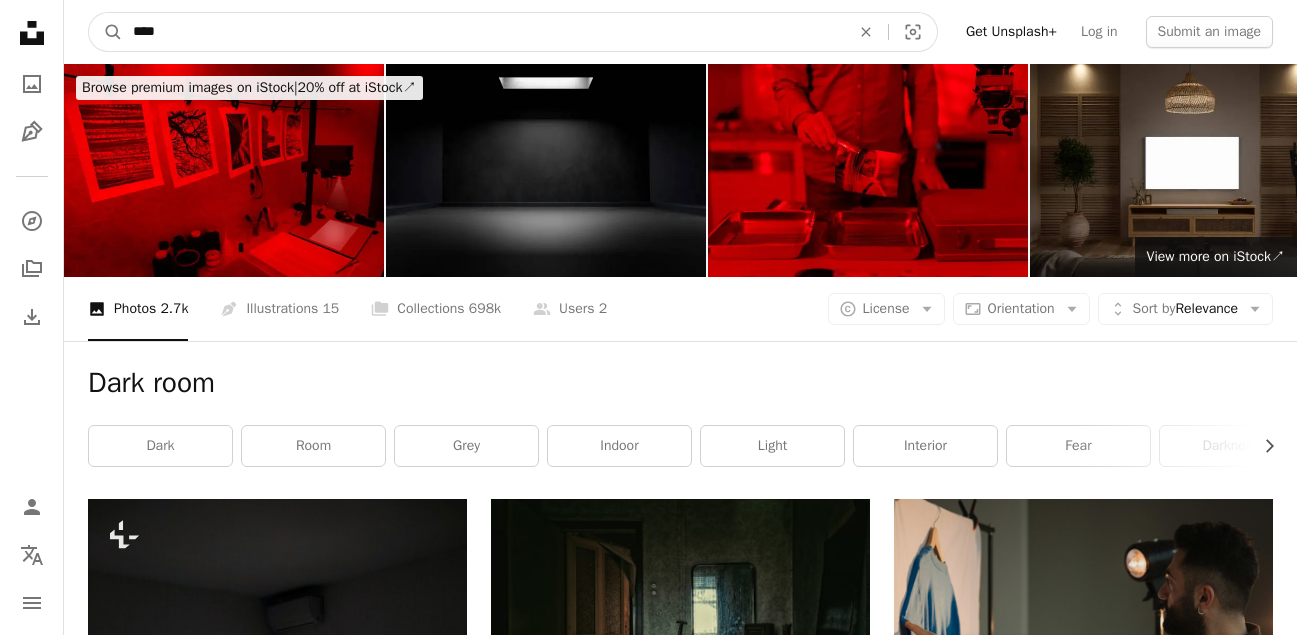 type on "****" 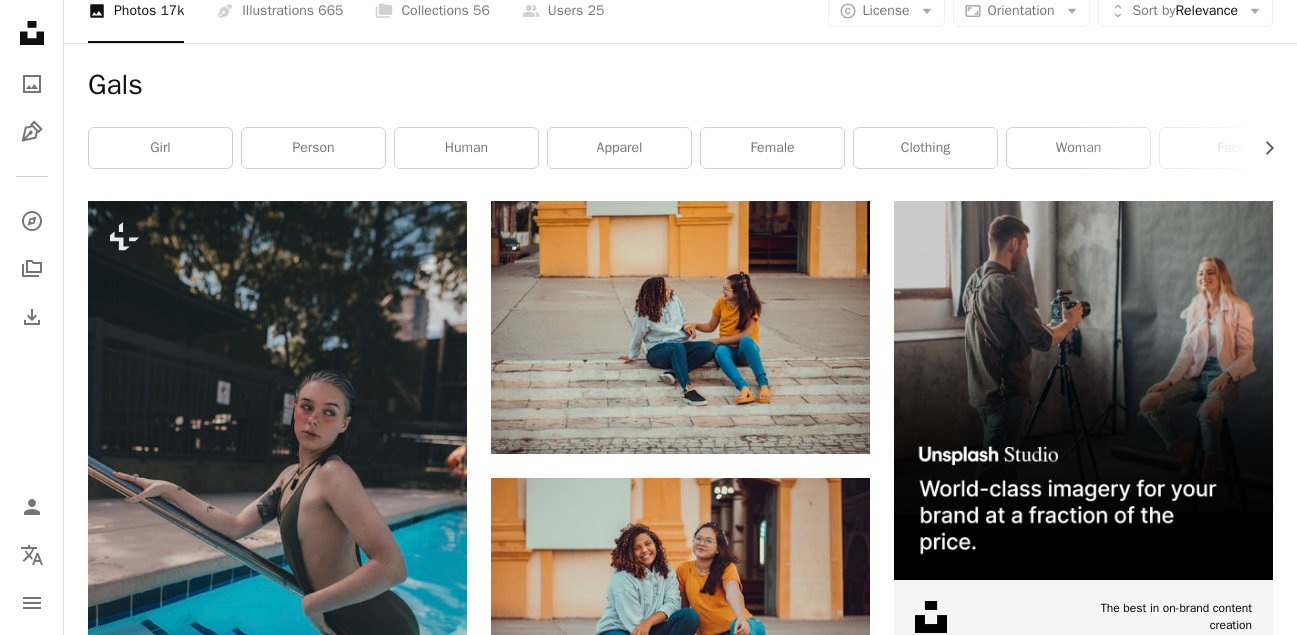 scroll, scrollTop: 0, scrollLeft: 0, axis: both 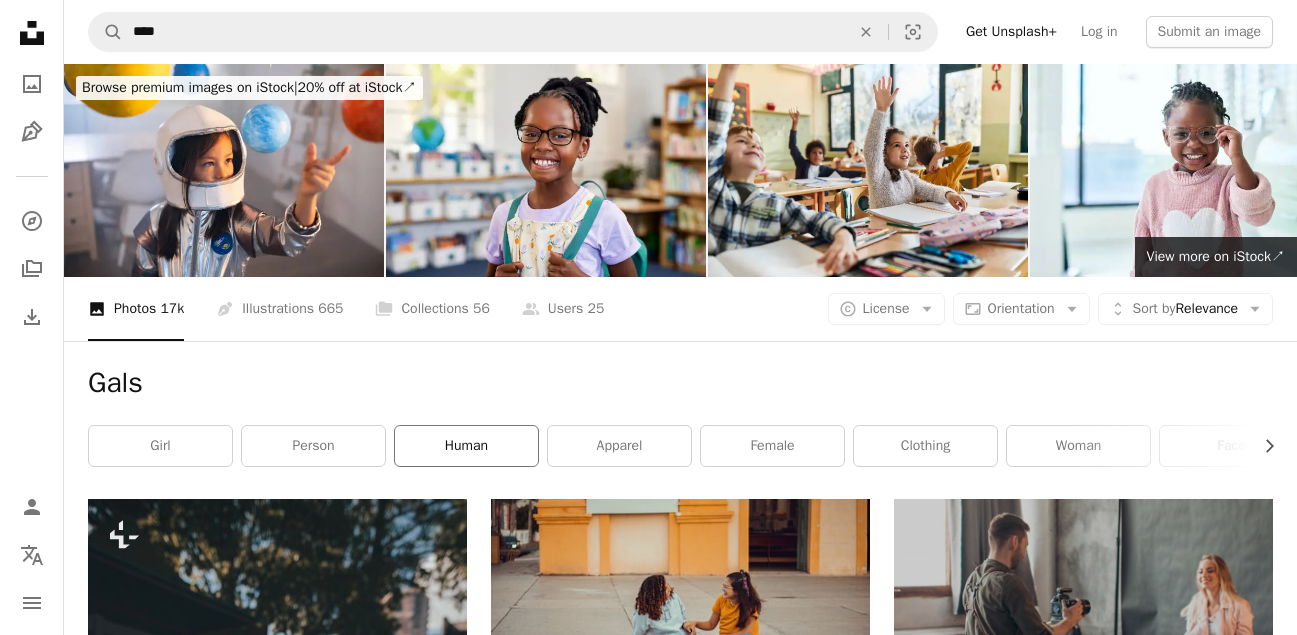click on "human" at bounding box center [466, 446] 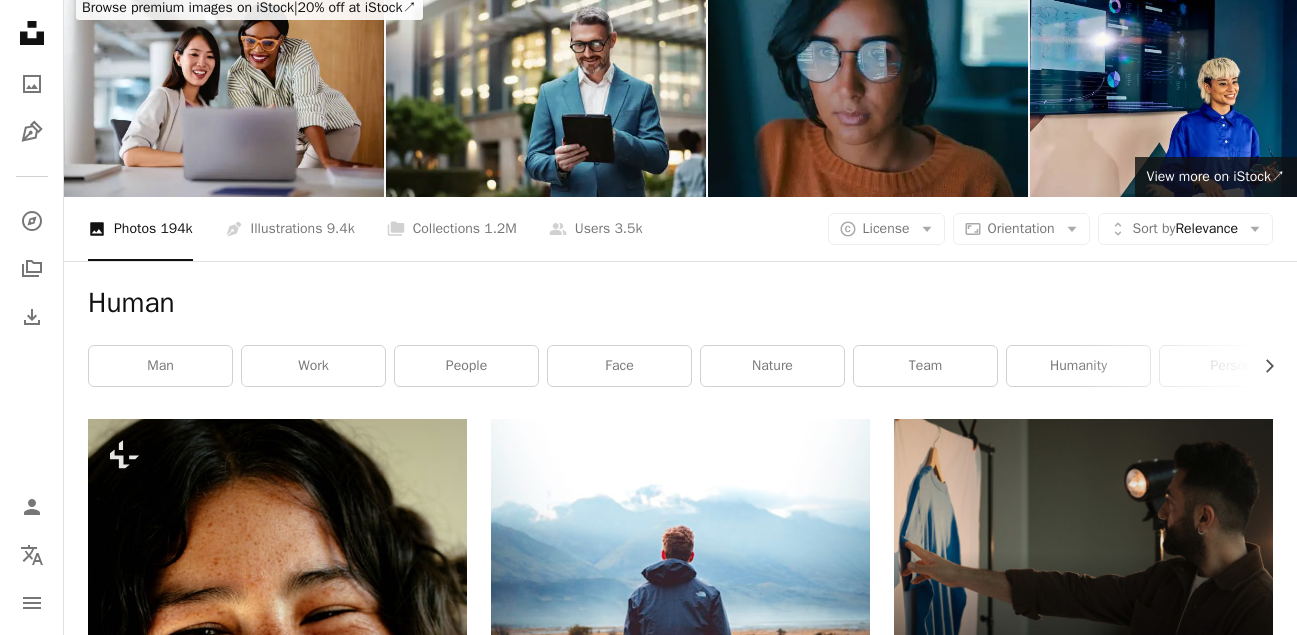 scroll, scrollTop: 0, scrollLeft: 0, axis: both 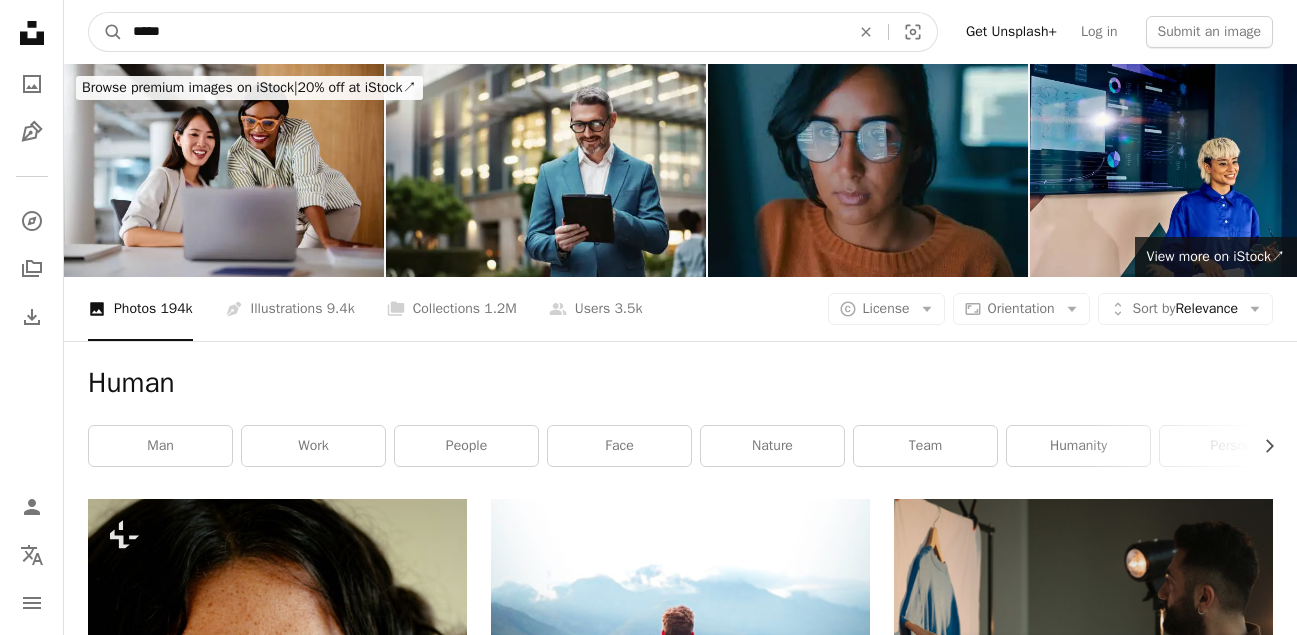 click on "*****" at bounding box center [483, 32] 